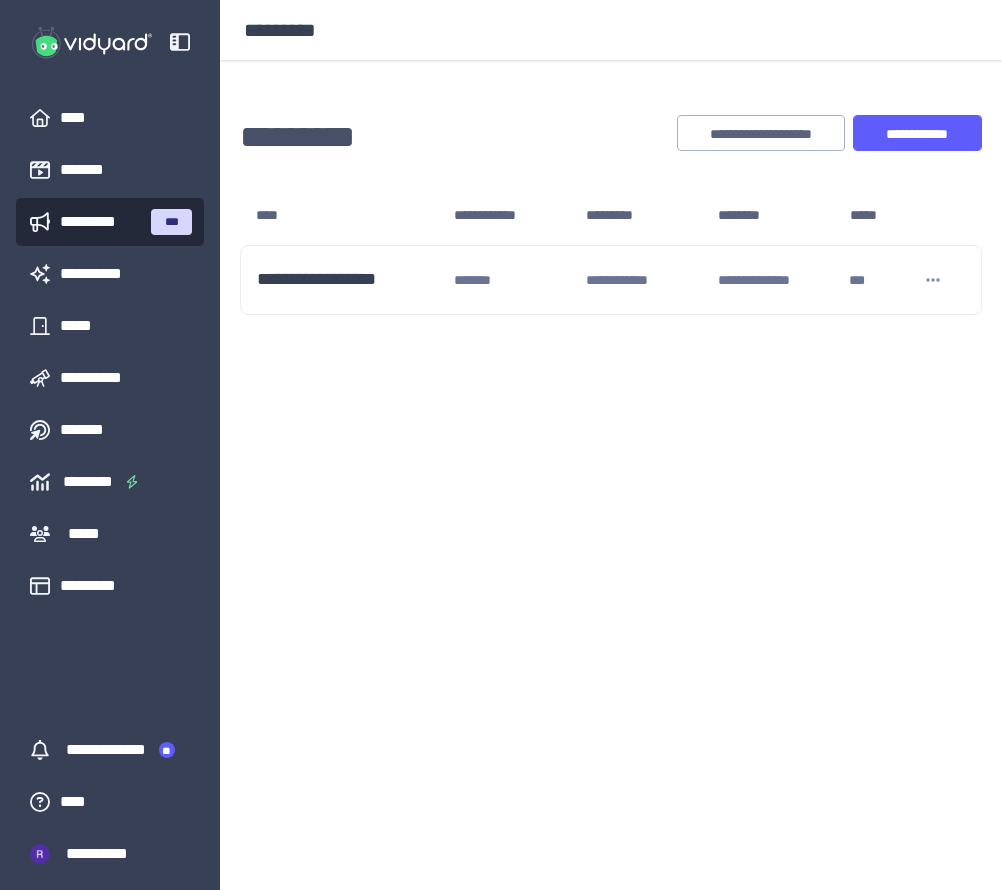 scroll, scrollTop: 0, scrollLeft: 0, axis: both 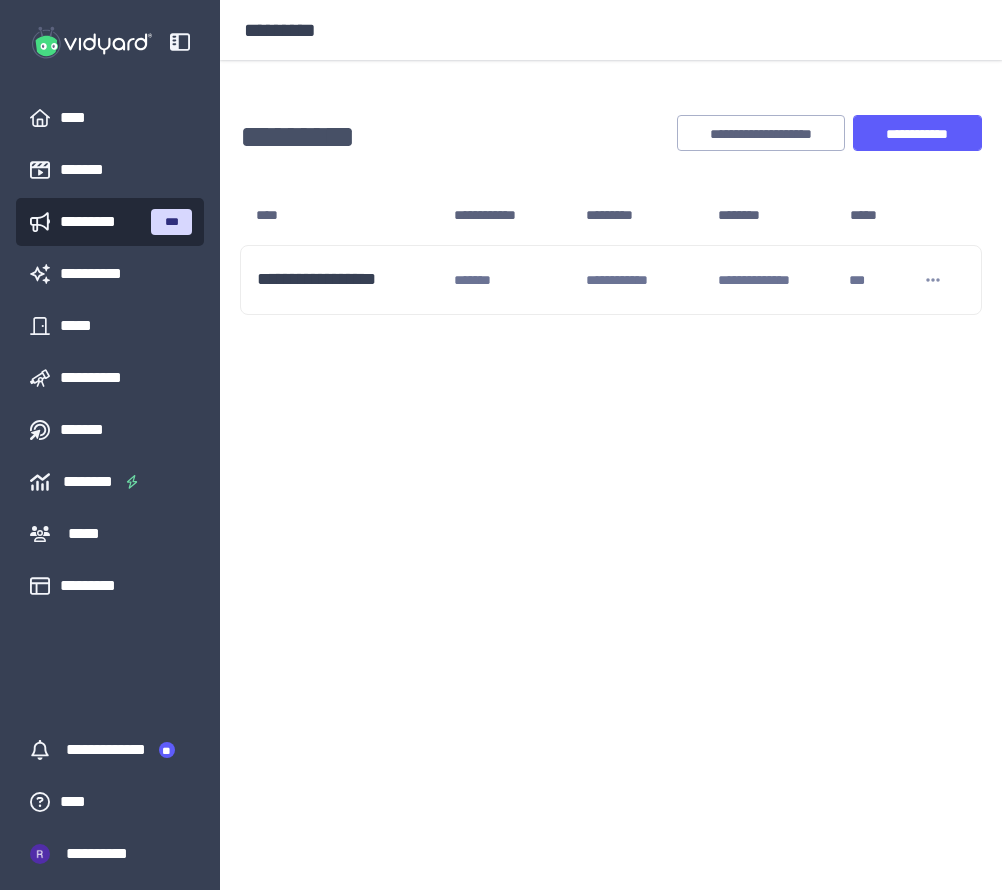 click on "**********" at bounding box center [611, 211] 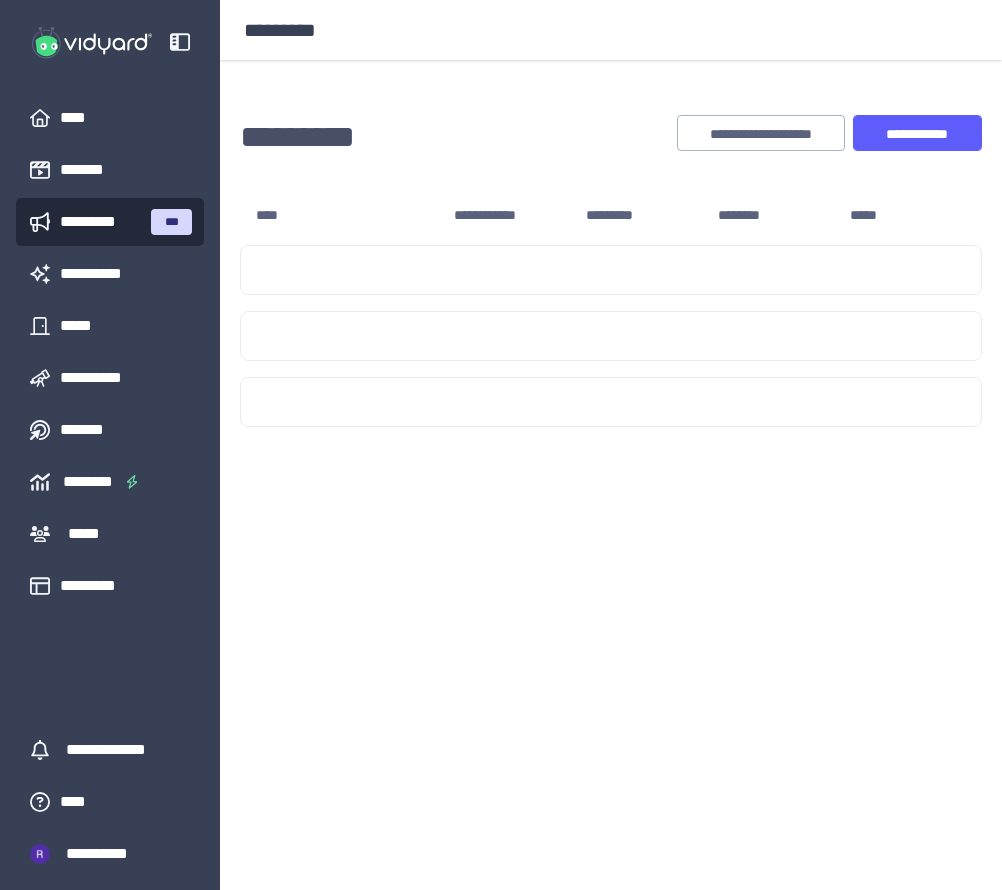 scroll, scrollTop: 0, scrollLeft: 0, axis: both 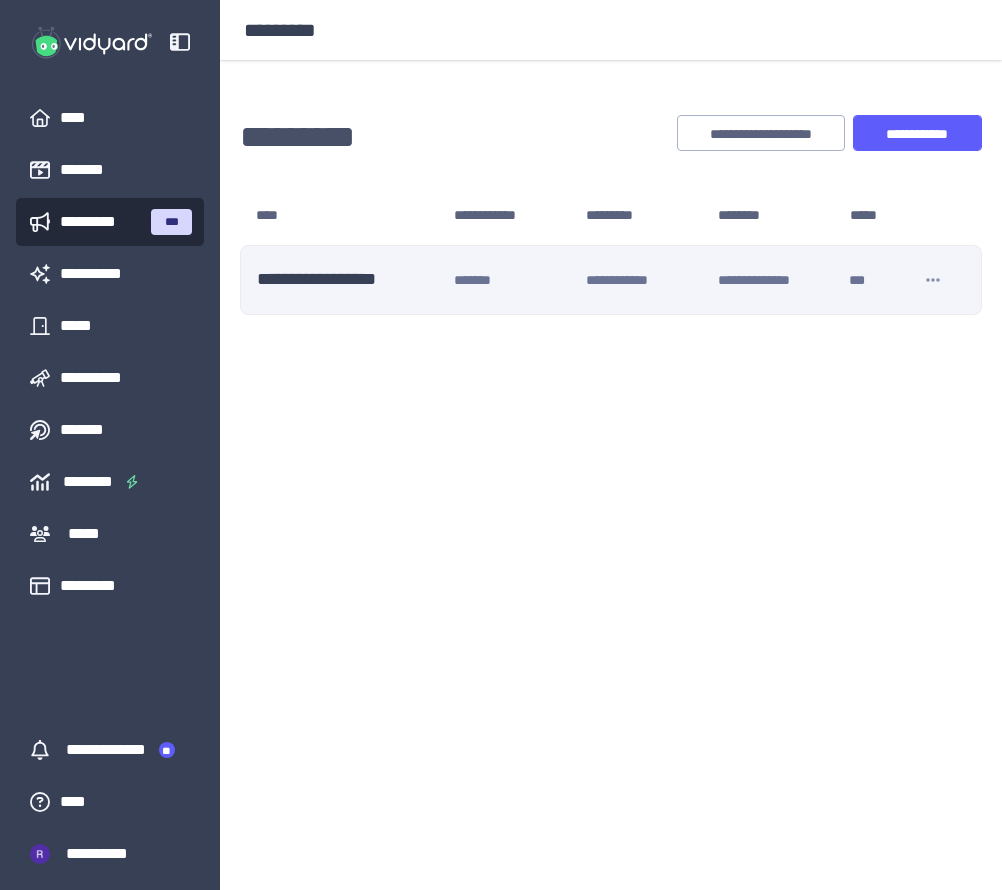 click on "**********" at bounding box center (347, 280) 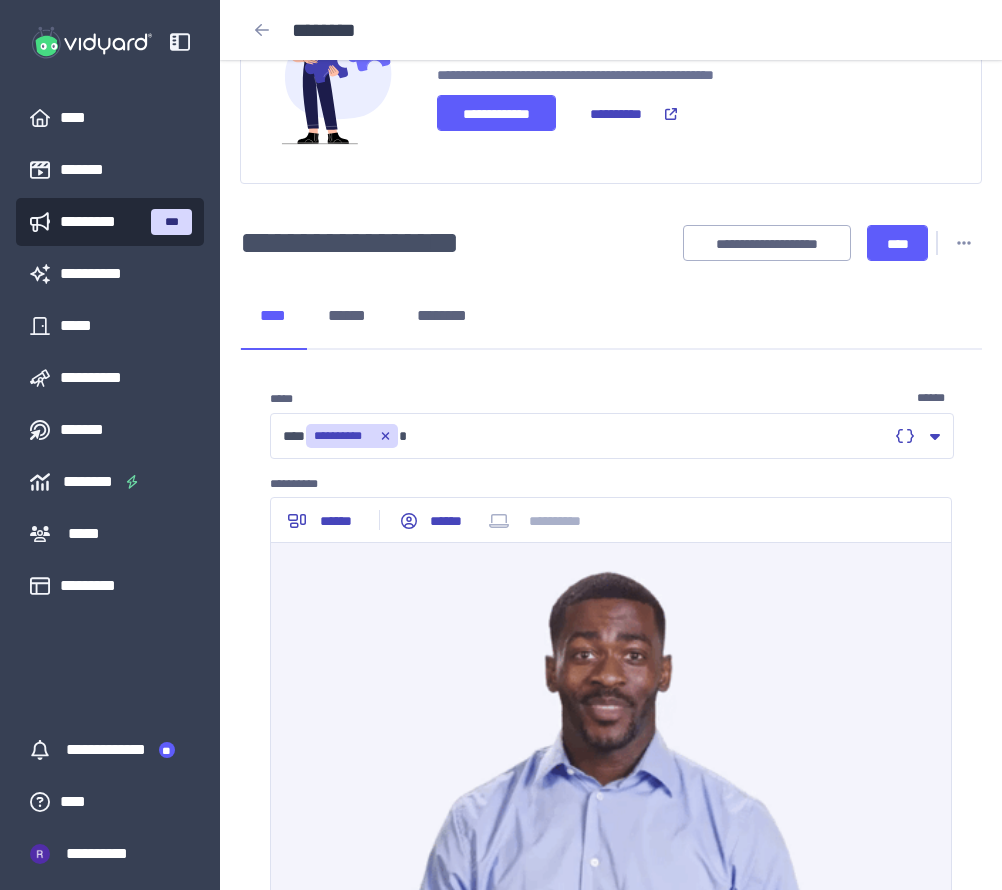 scroll, scrollTop: 285, scrollLeft: 0, axis: vertical 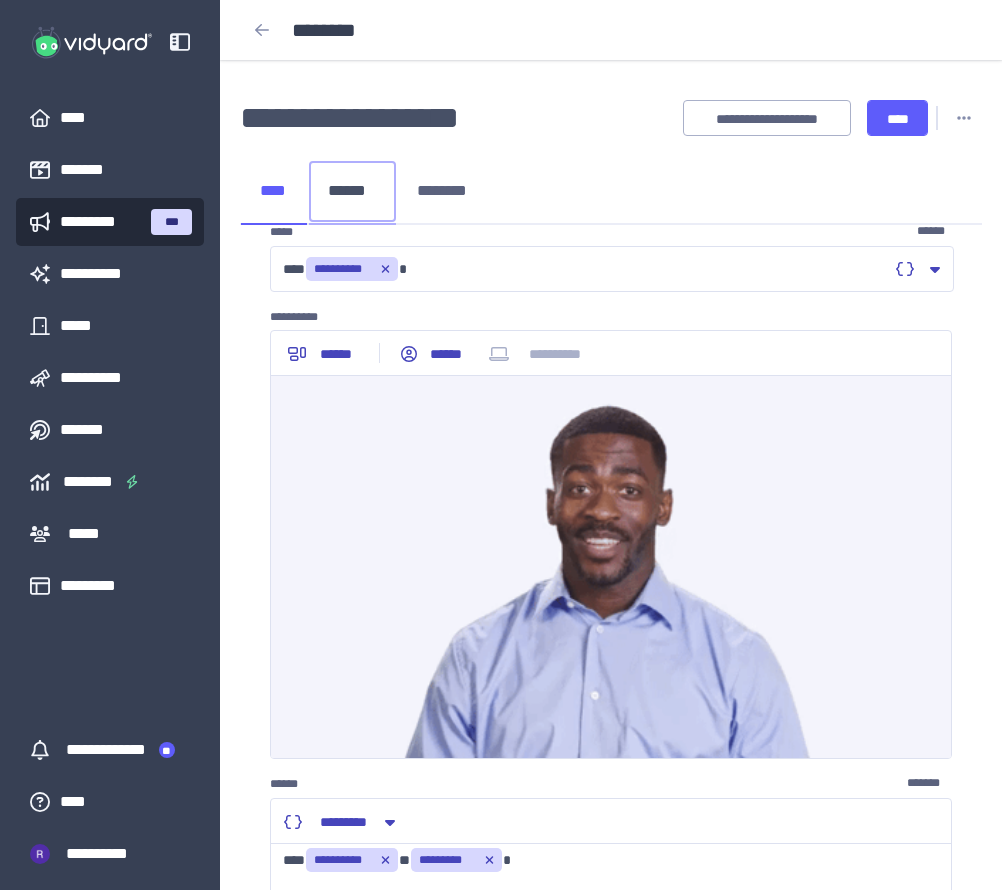 click on "******" at bounding box center [352, 191] 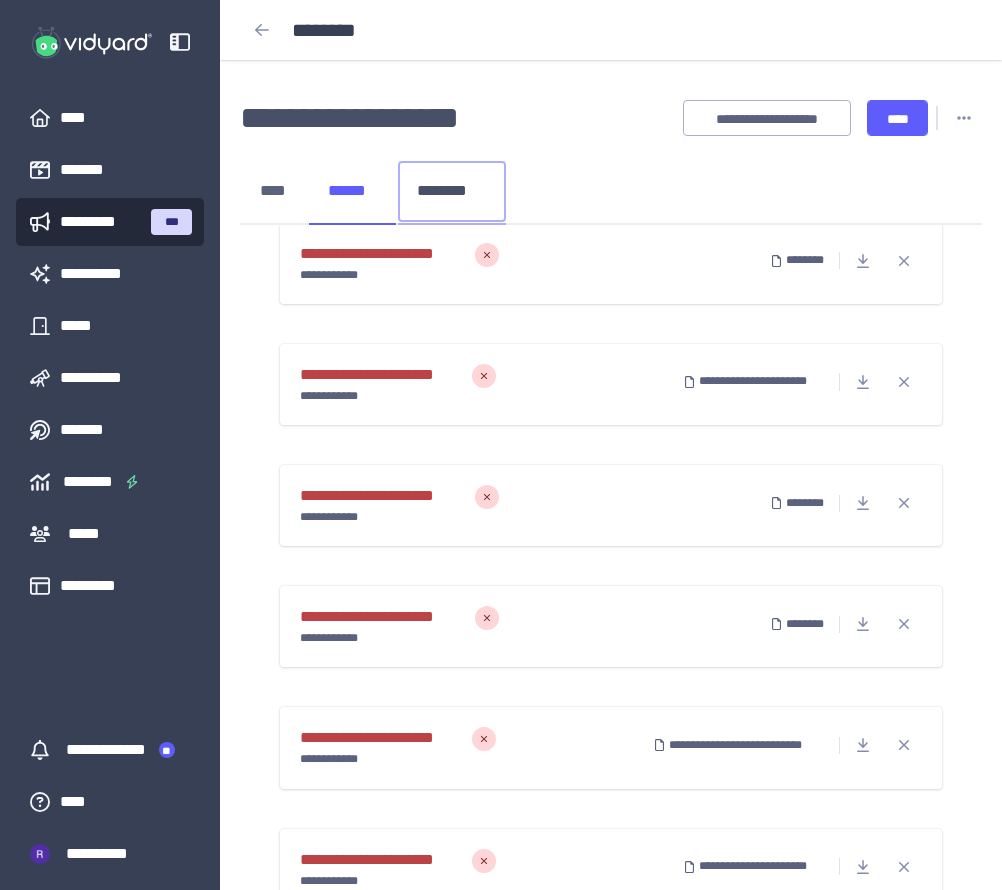 click on "********" at bounding box center [452, 191] 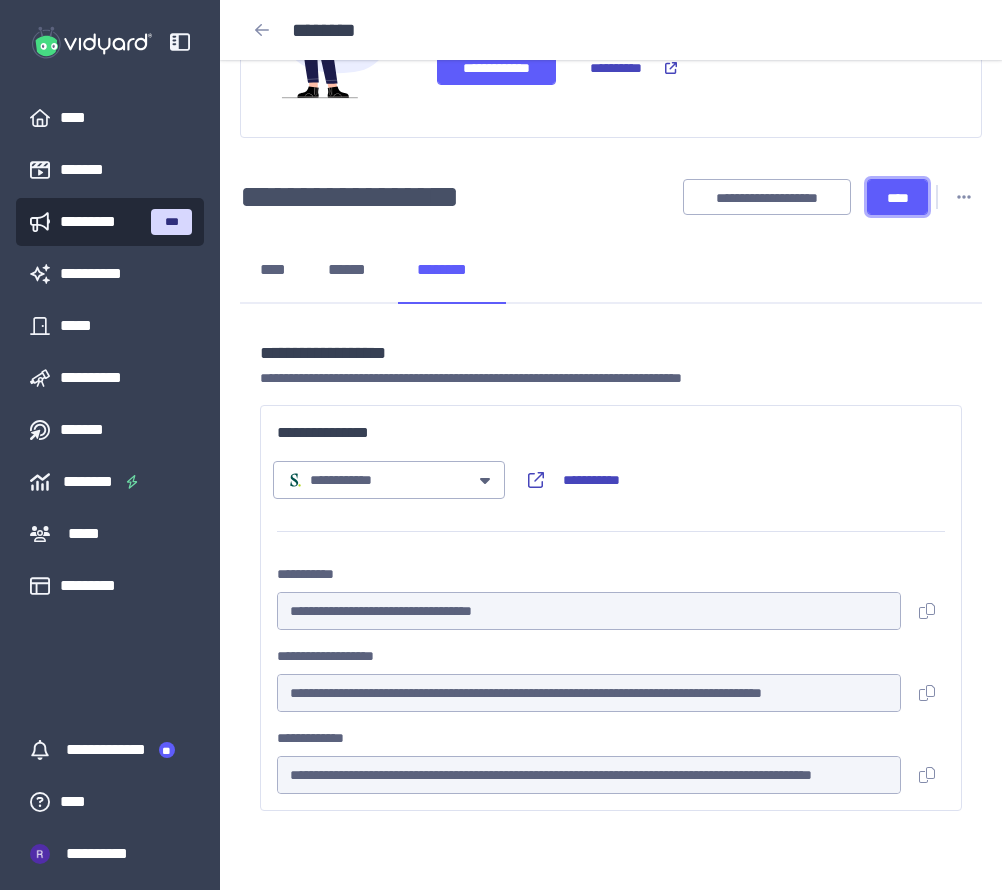 click on "****" at bounding box center [897, 197] 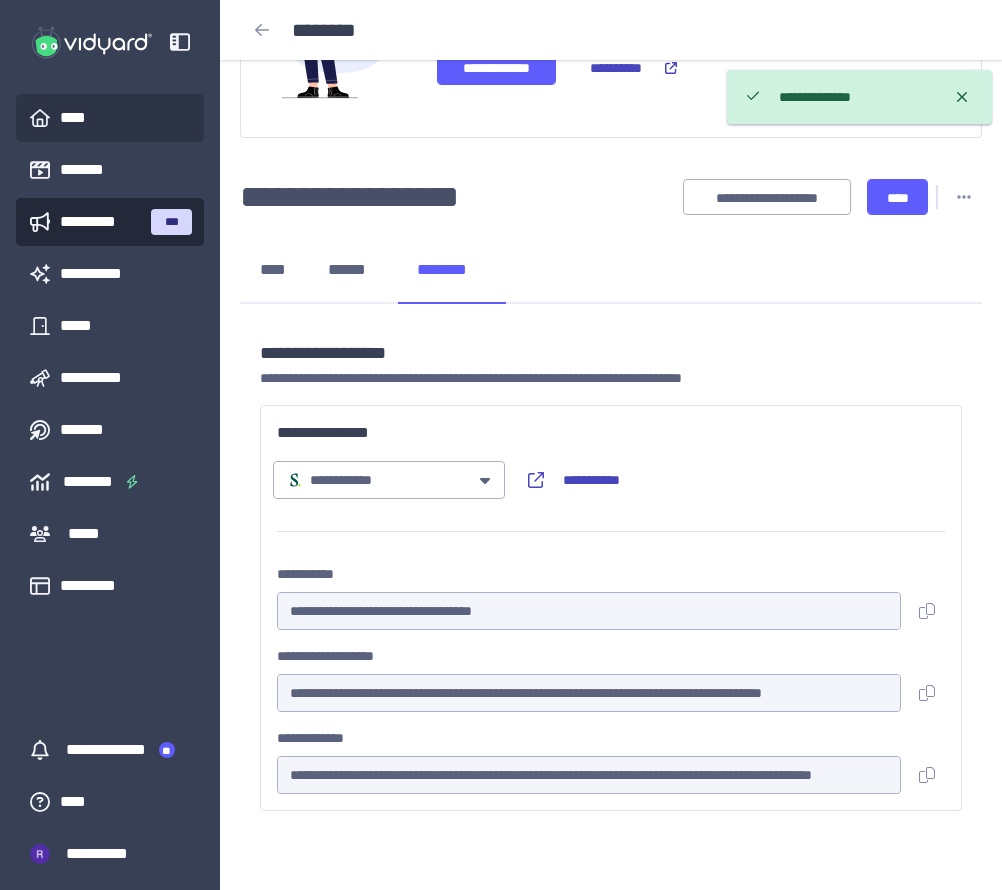 click on "****" at bounding box center [110, 118] 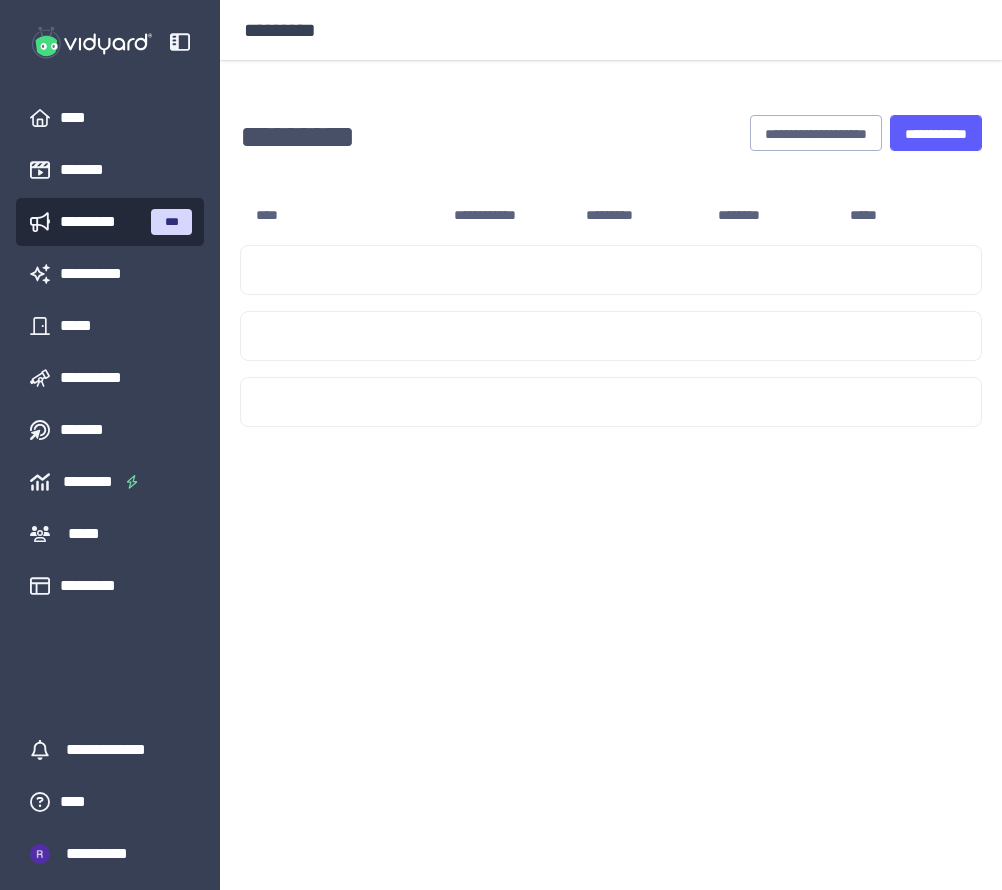 scroll, scrollTop: 0, scrollLeft: 0, axis: both 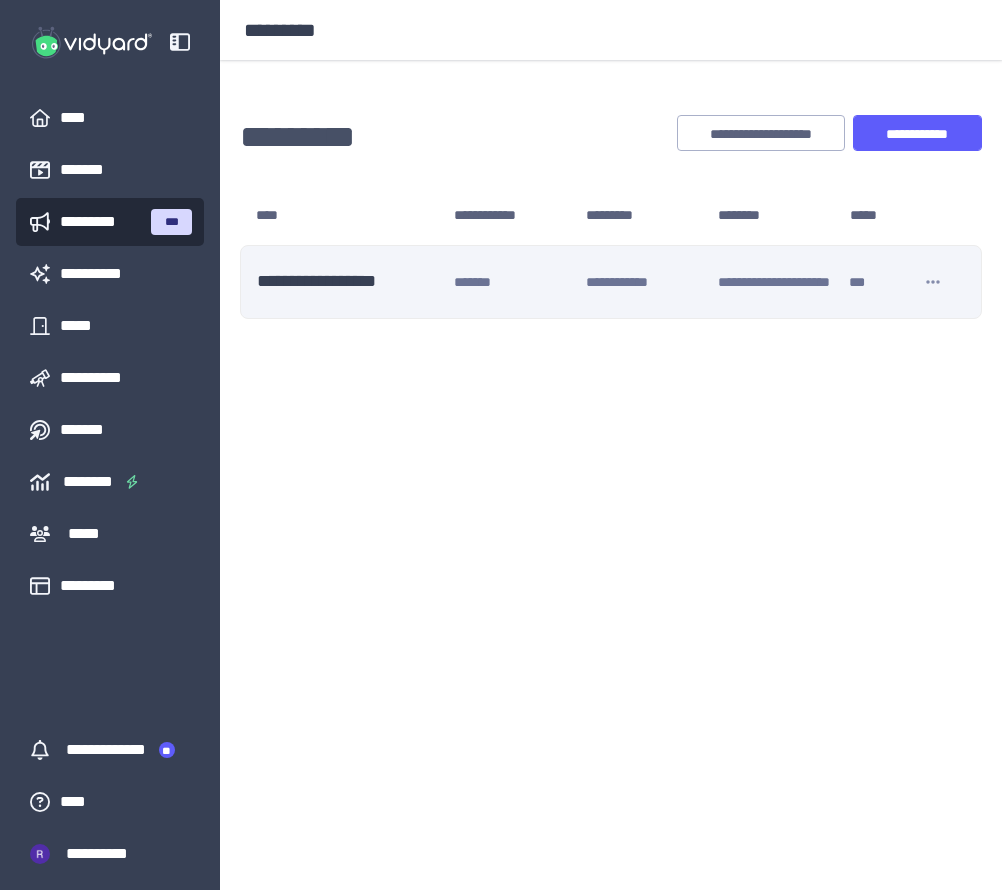 click on "[ADDRESS]" at bounding box center (347, 282) 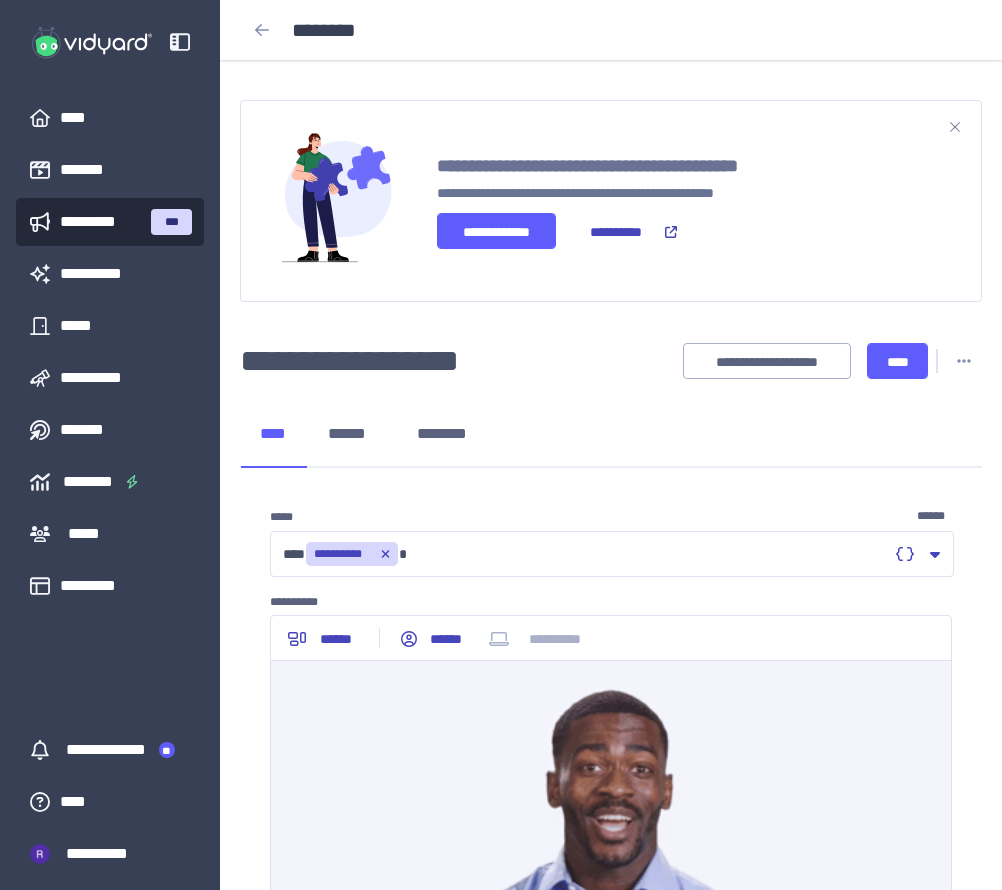 click on "**********" at bounding box center [611, 353] 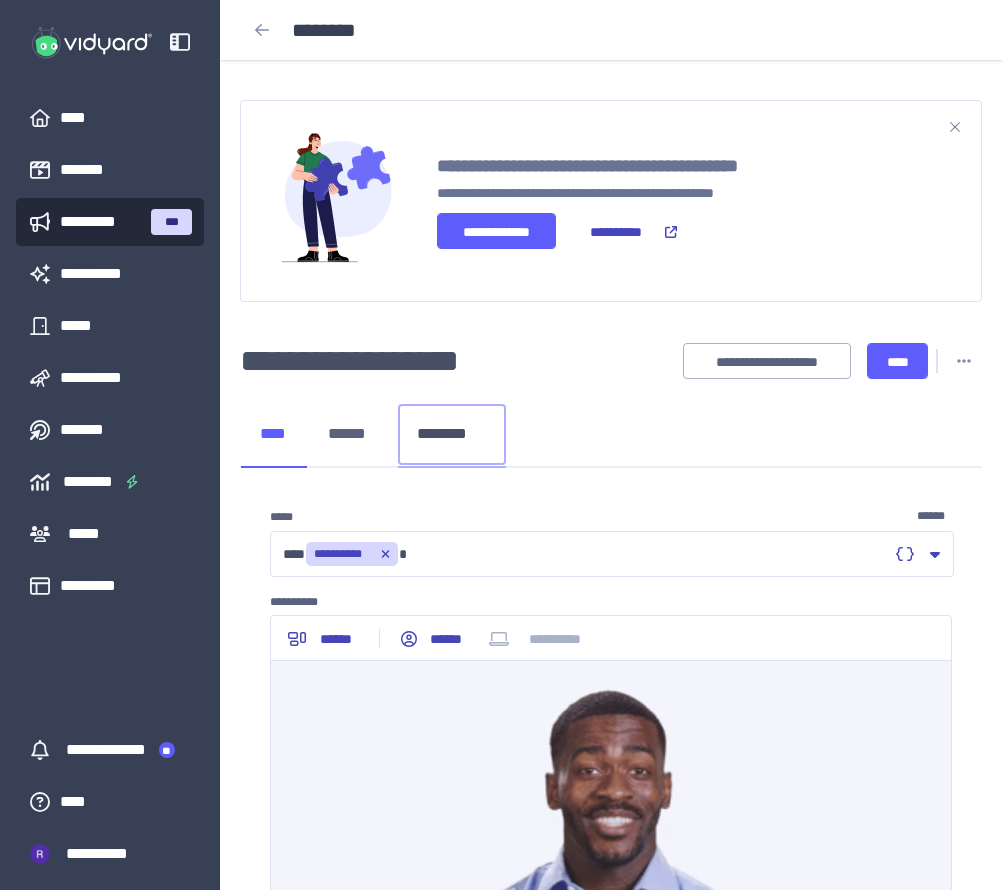 click on "********" at bounding box center (452, 434) 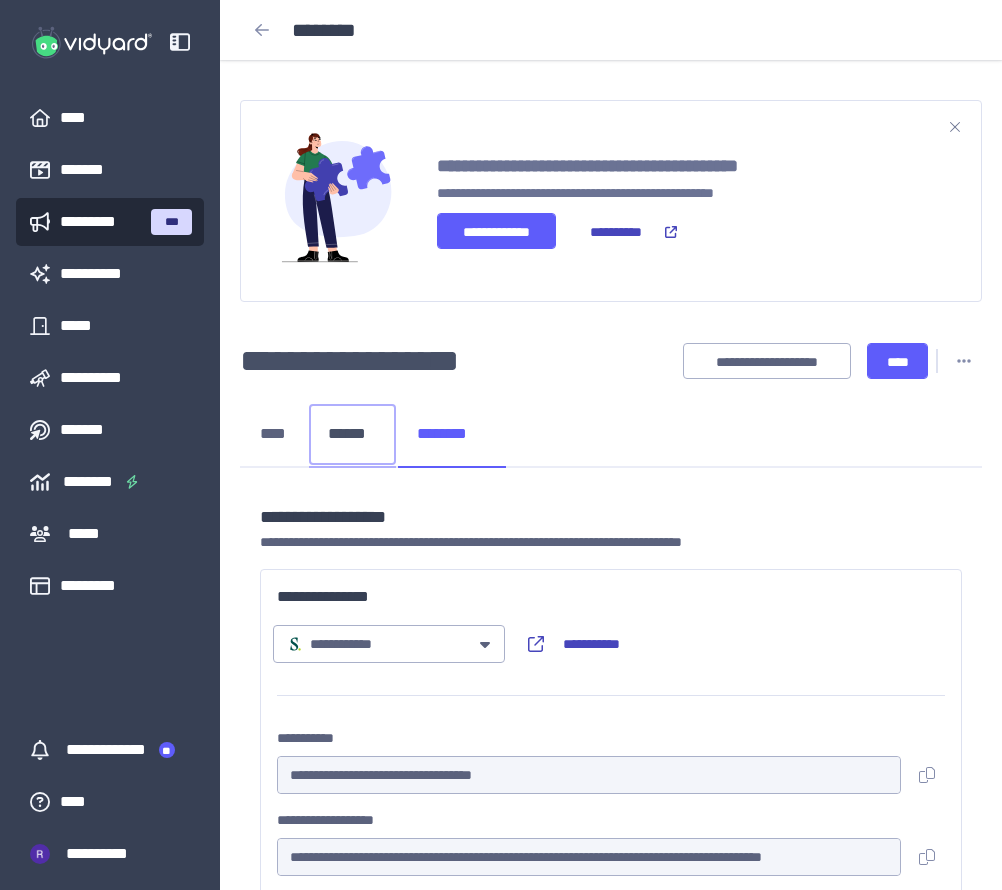 click on "******" at bounding box center [352, 434] 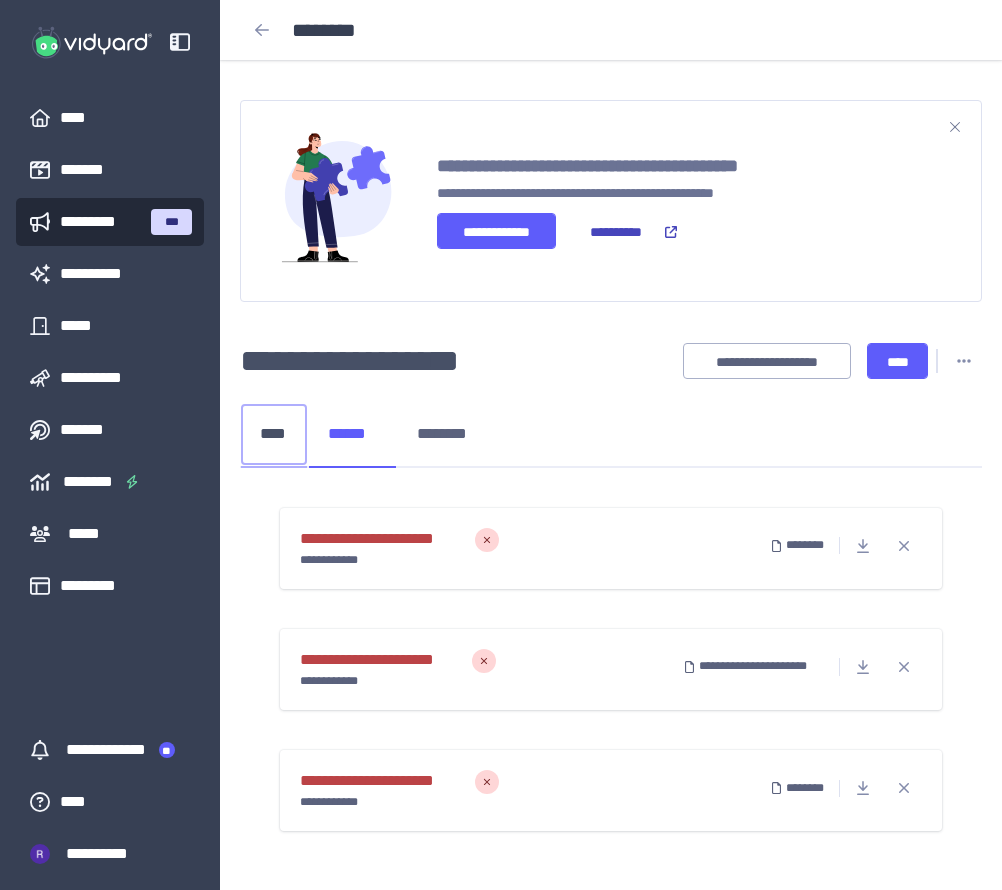 click on "****" at bounding box center [274, 434] 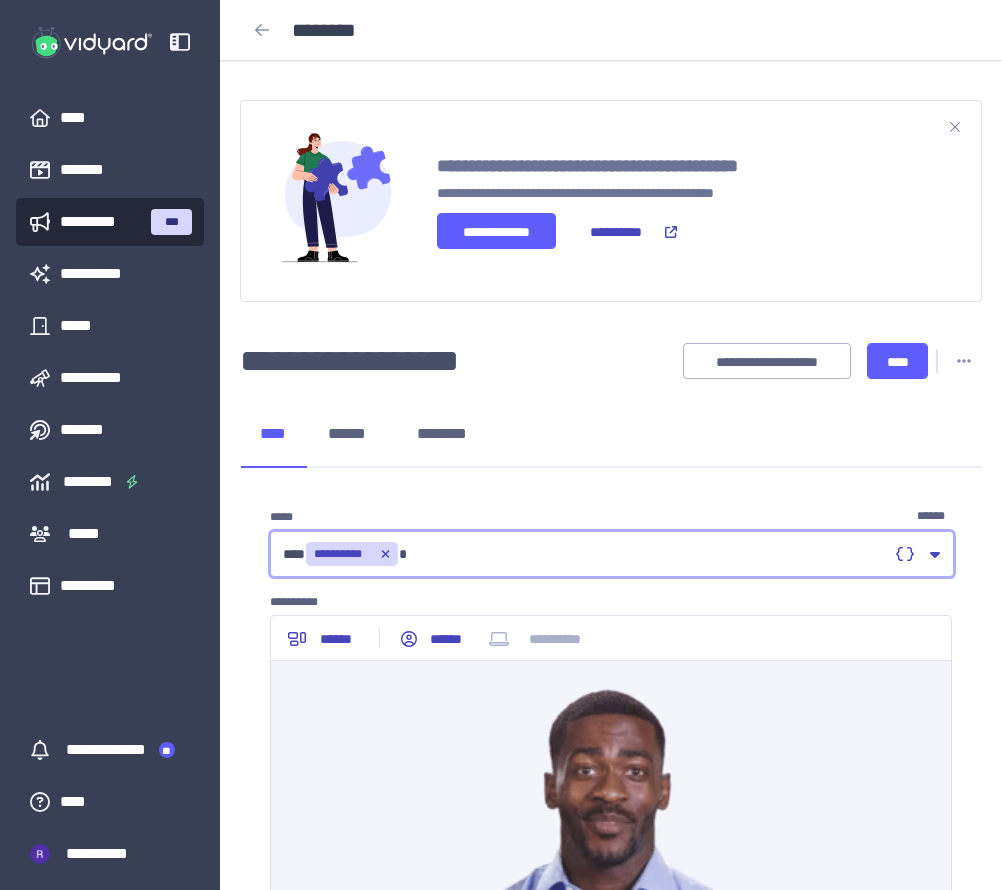 click on "**********" at bounding box center [585, 554] 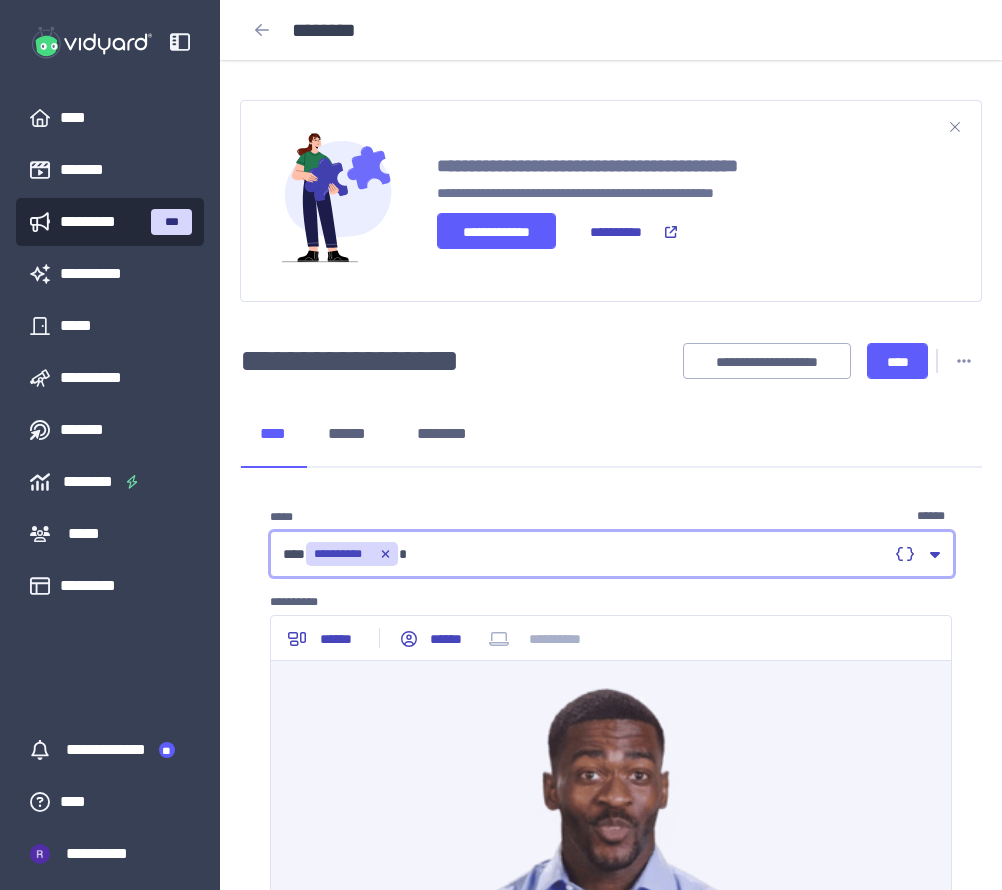 type 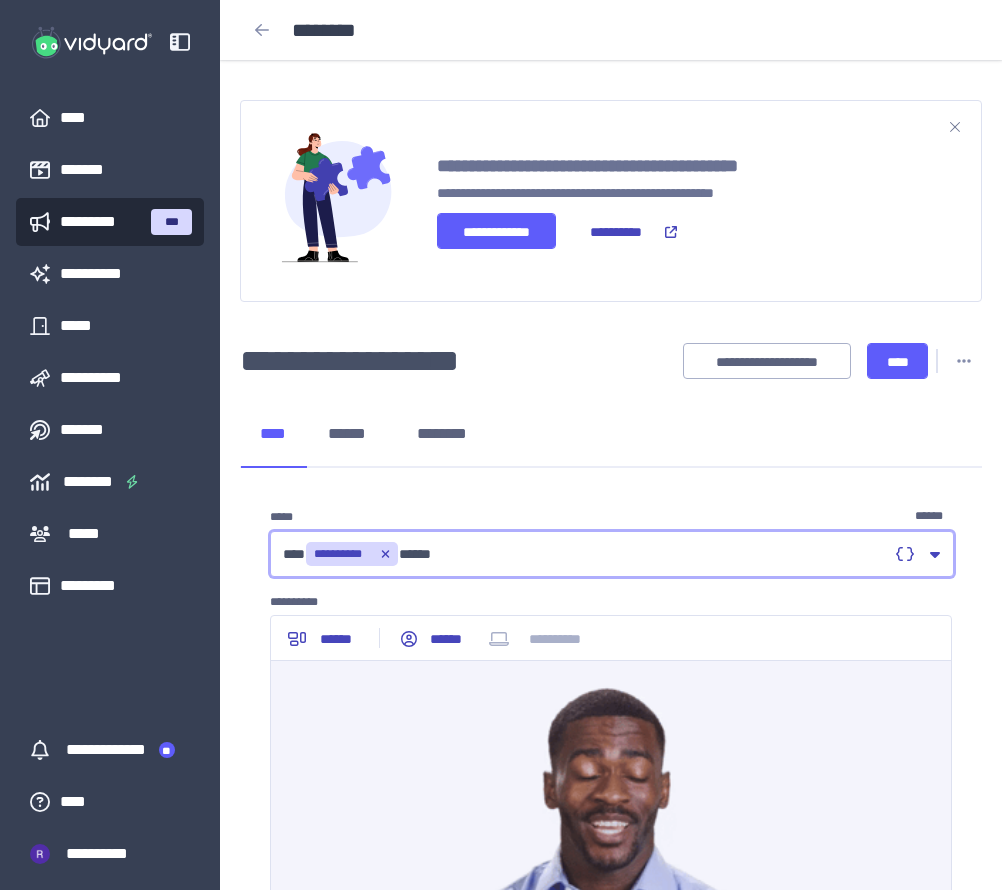 scroll, scrollTop: 110, scrollLeft: 0, axis: vertical 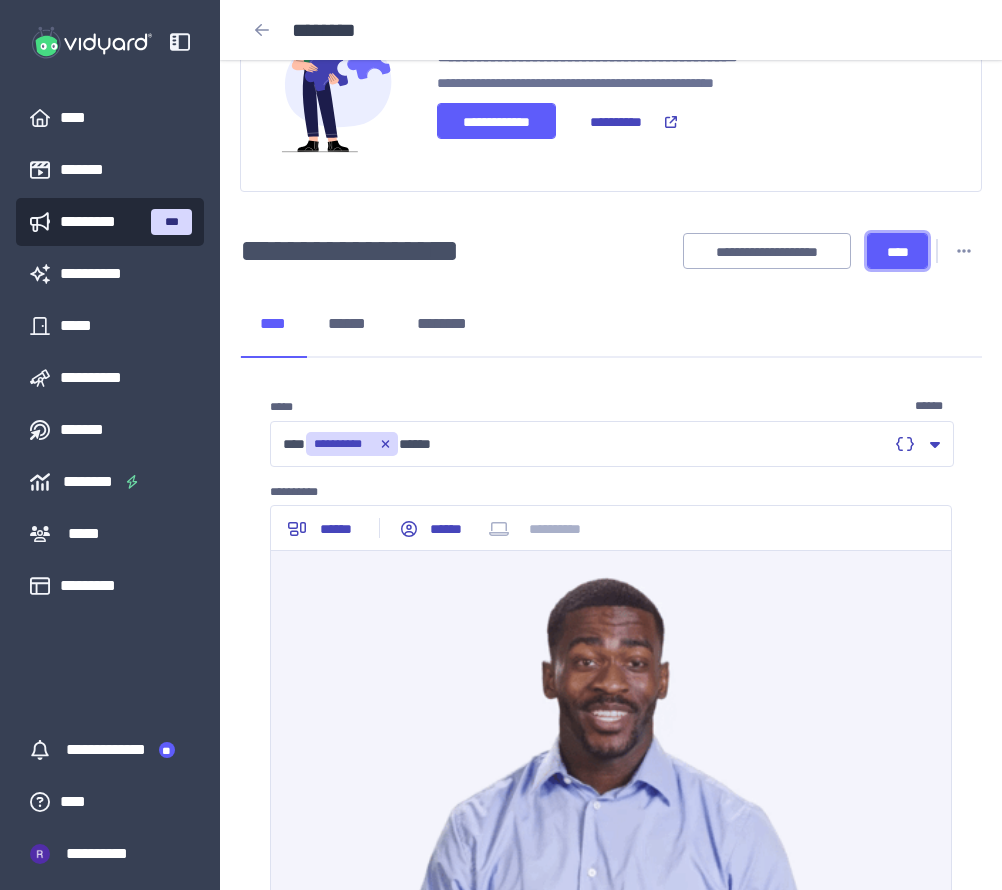 click on "****" at bounding box center [897, 252] 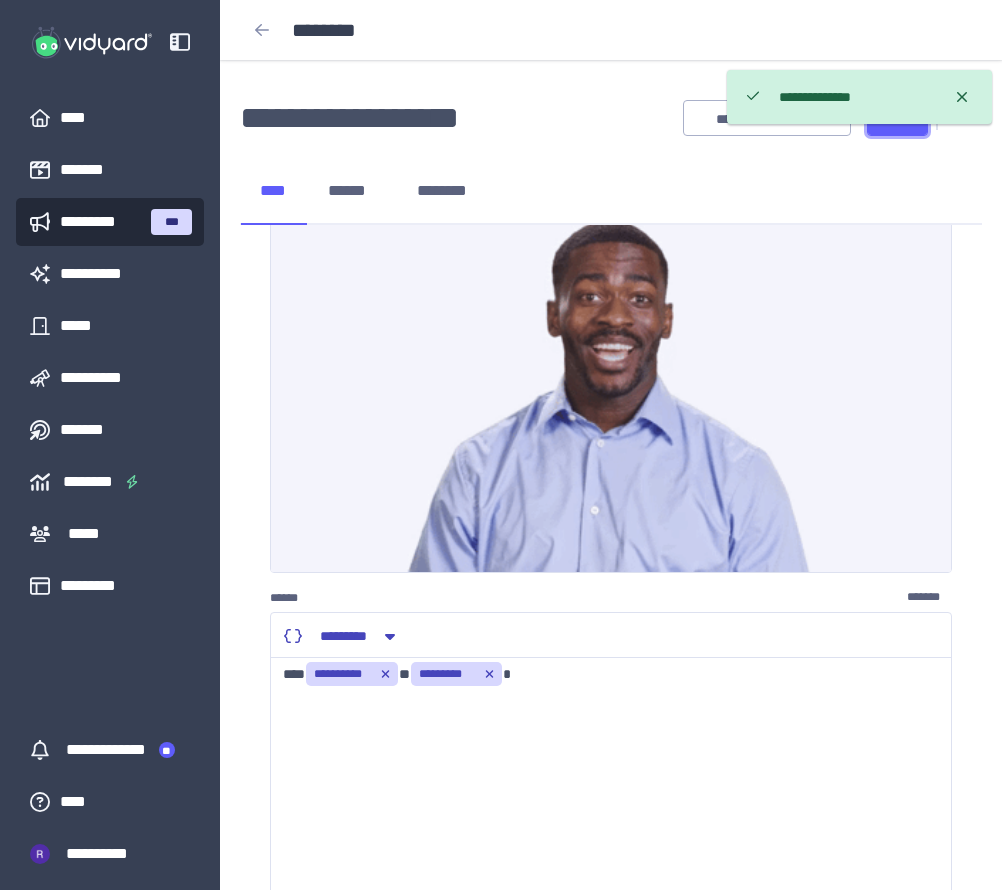 scroll, scrollTop: 528, scrollLeft: 0, axis: vertical 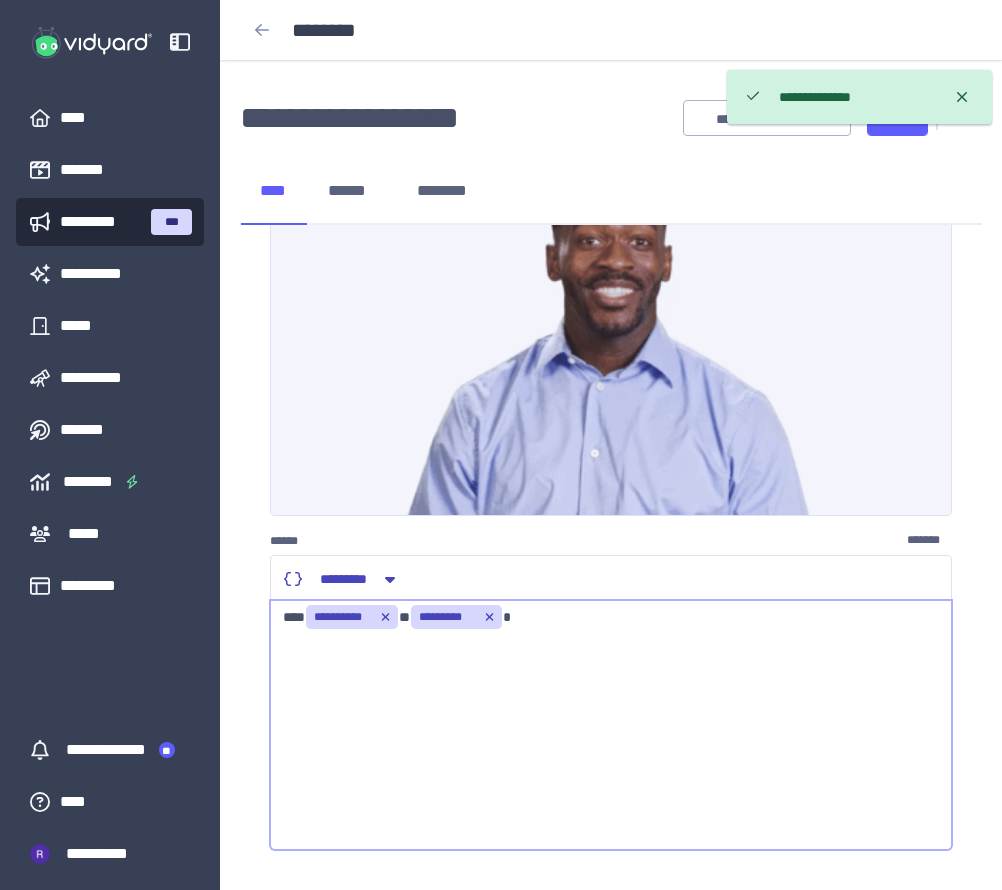 click on "**********" at bounding box center (611, 725) 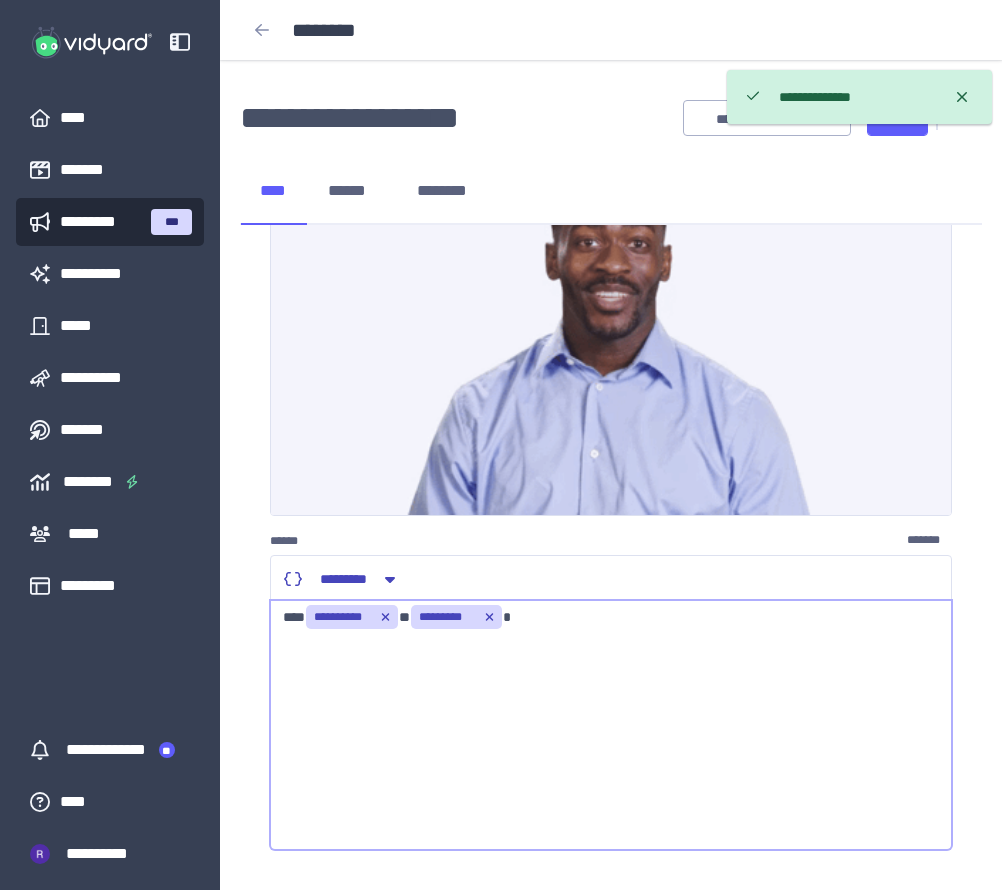 type 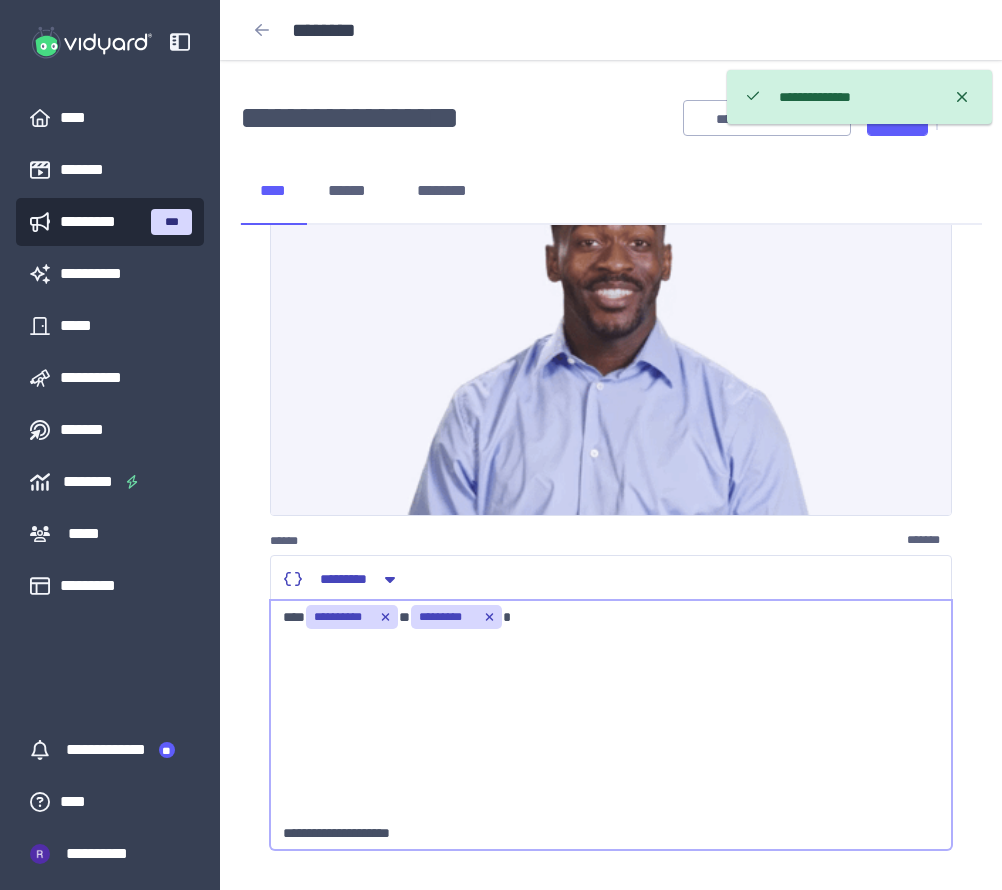click on "**********" at bounding box center [859, 97] 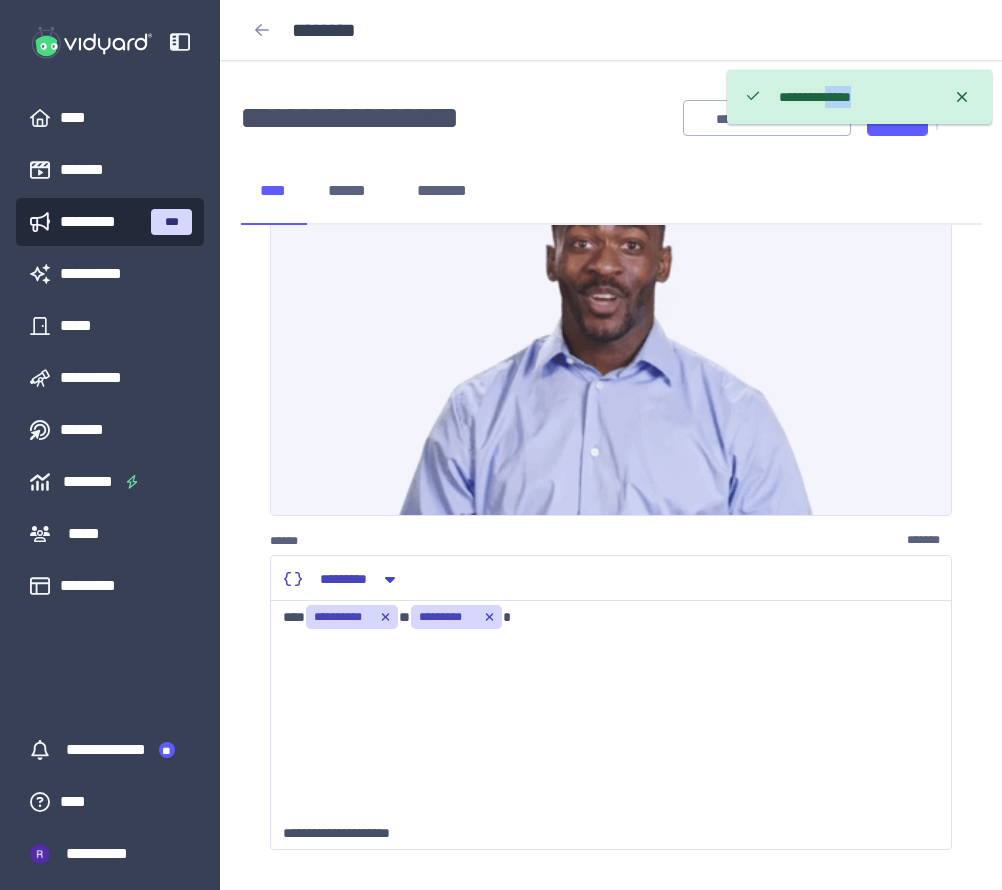 click on "**********" at bounding box center (859, 97) 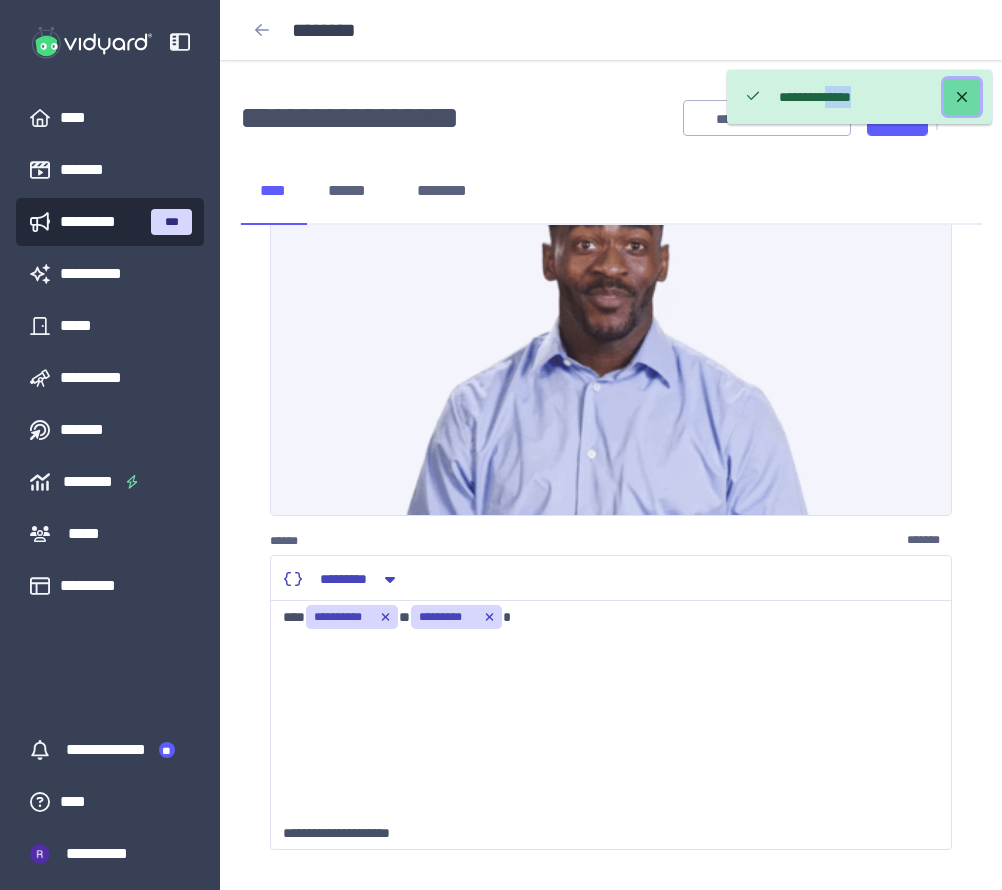 click at bounding box center [962, 97] 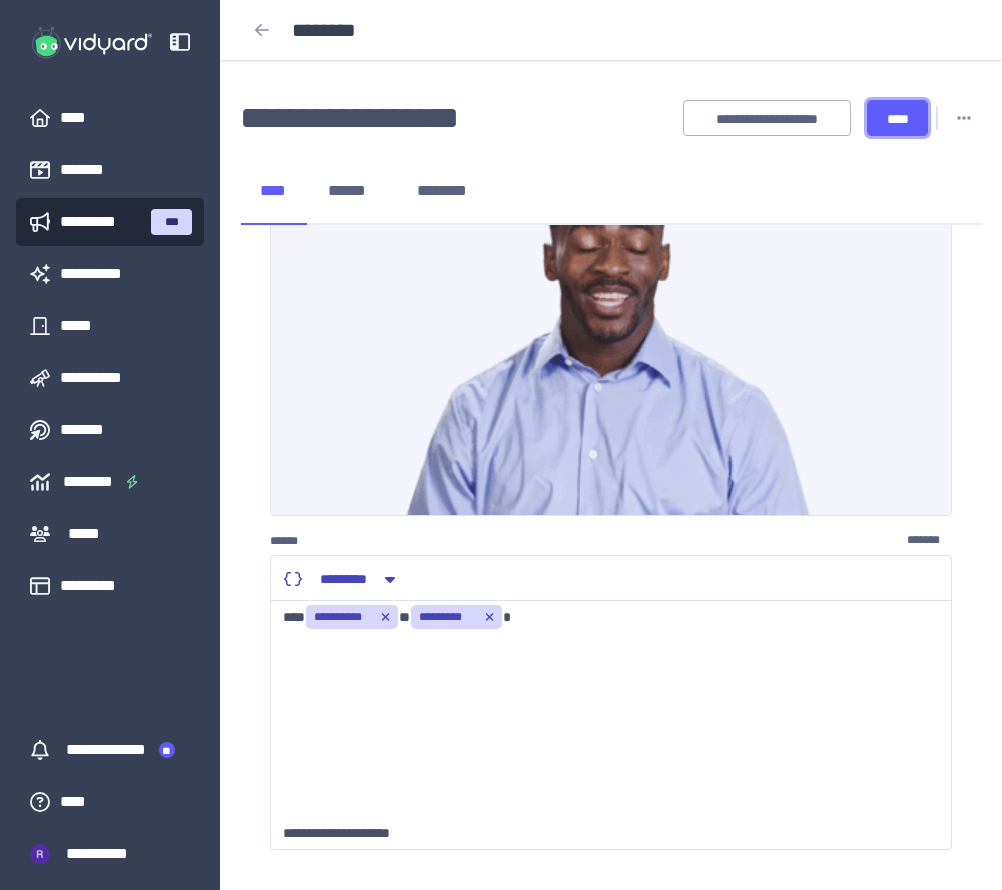 click on "****" at bounding box center [897, 119] 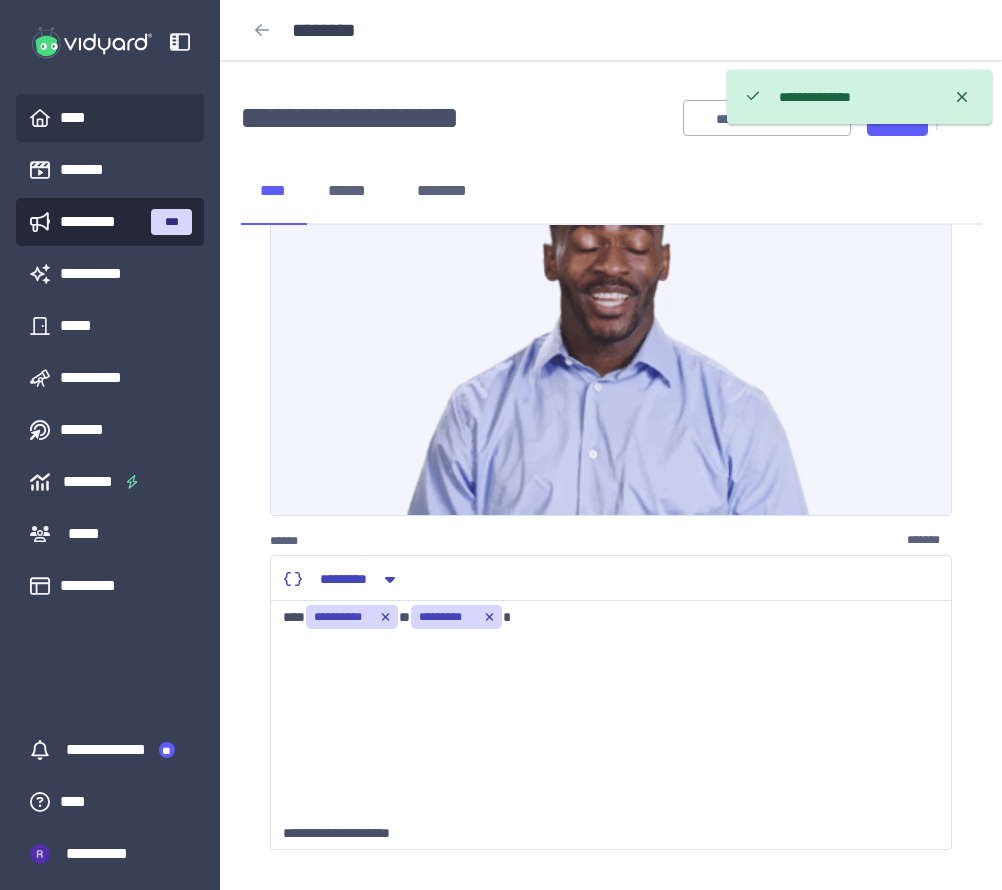 click on "****" at bounding box center (81, 118) 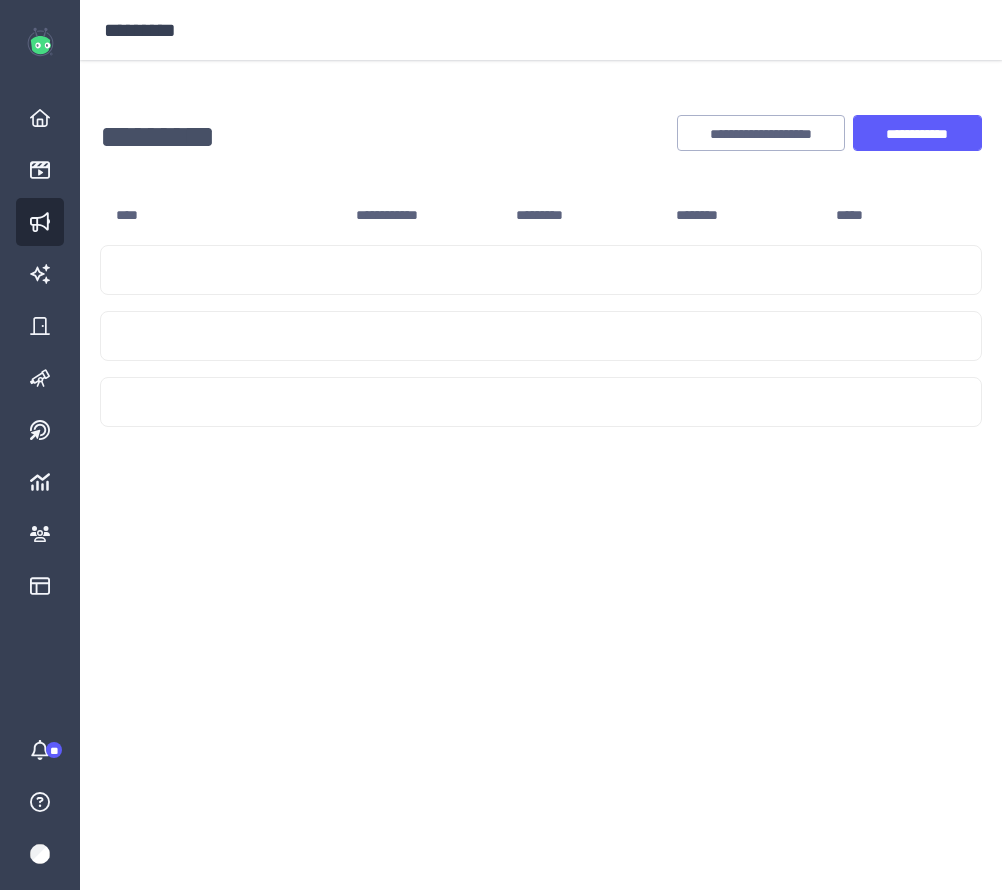 scroll, scrollTop: 0, scrollLeft: 0, axis: both 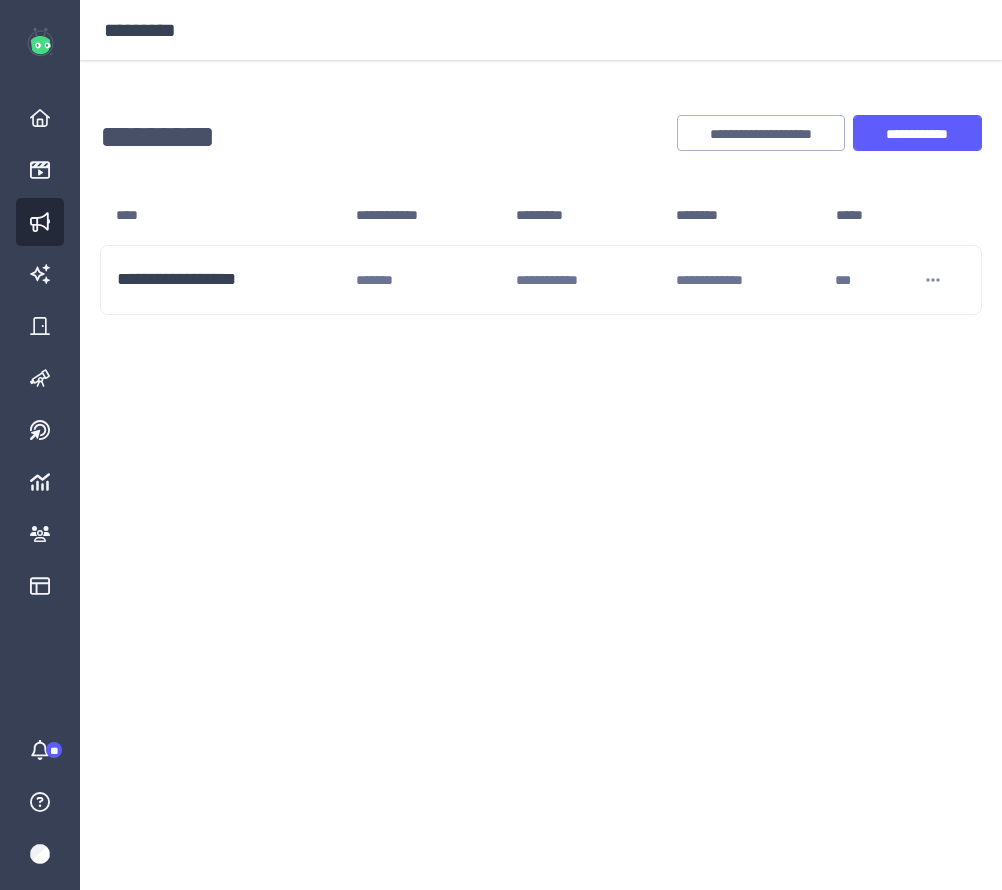 click on "**********" at bounding box center (541, 132) 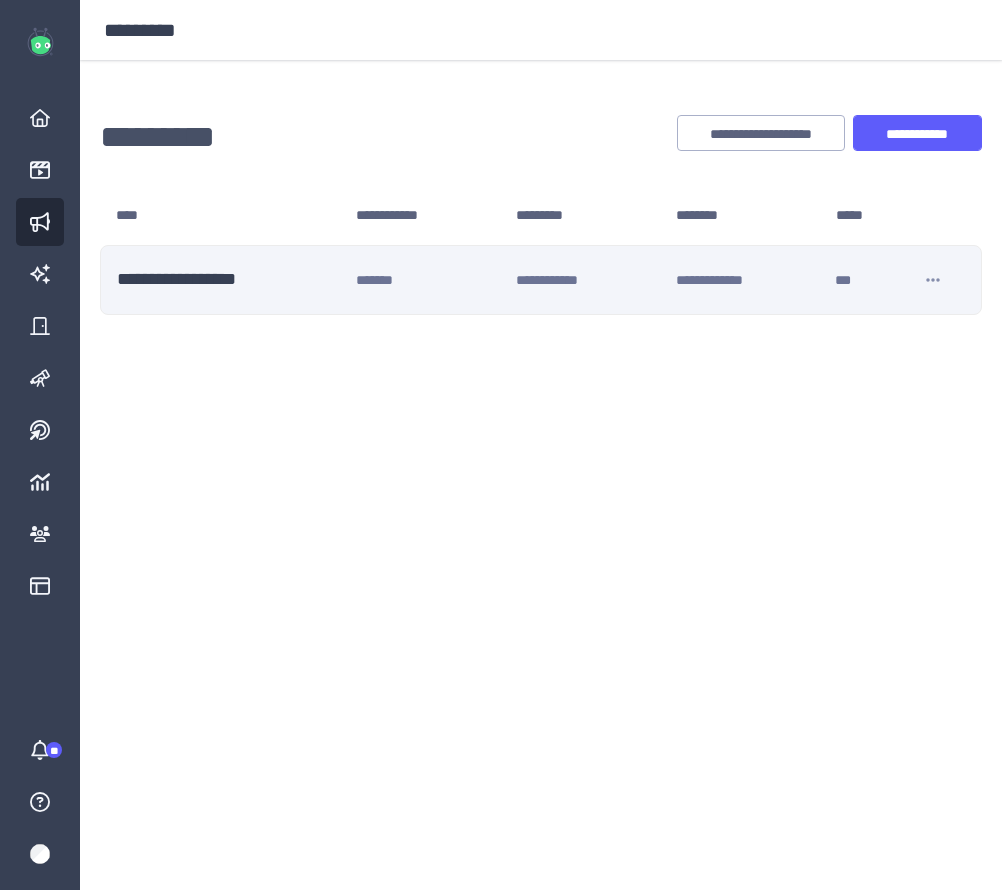 click on "**********" at bounding box center (541, 280) 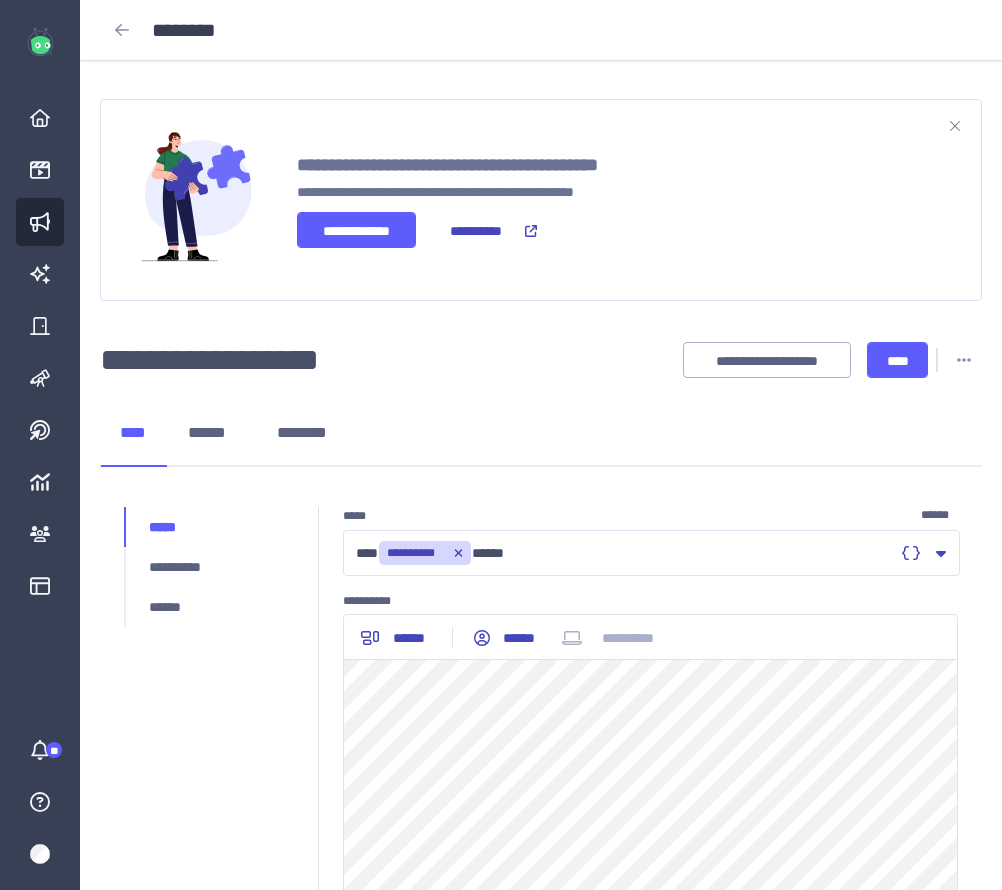 scroll, scrollTop: 21, scrollLeft: 0, axis: vertical 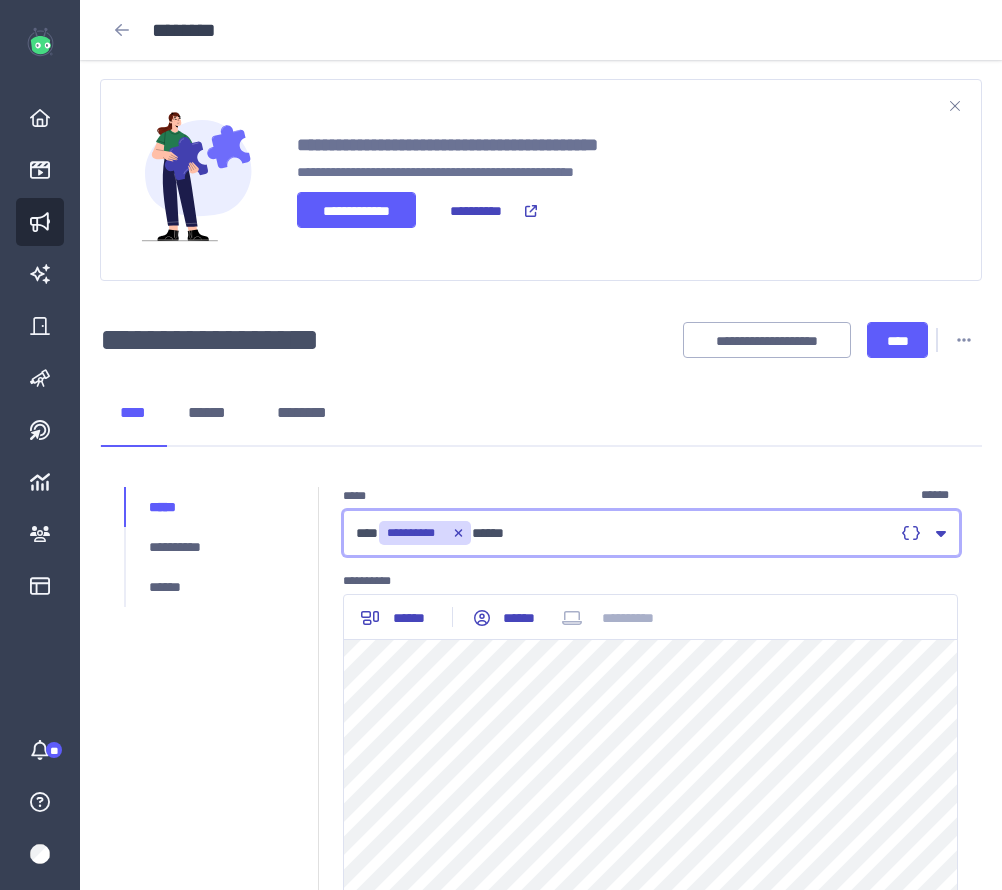 click on "**********" at bounding box center (624, 533) 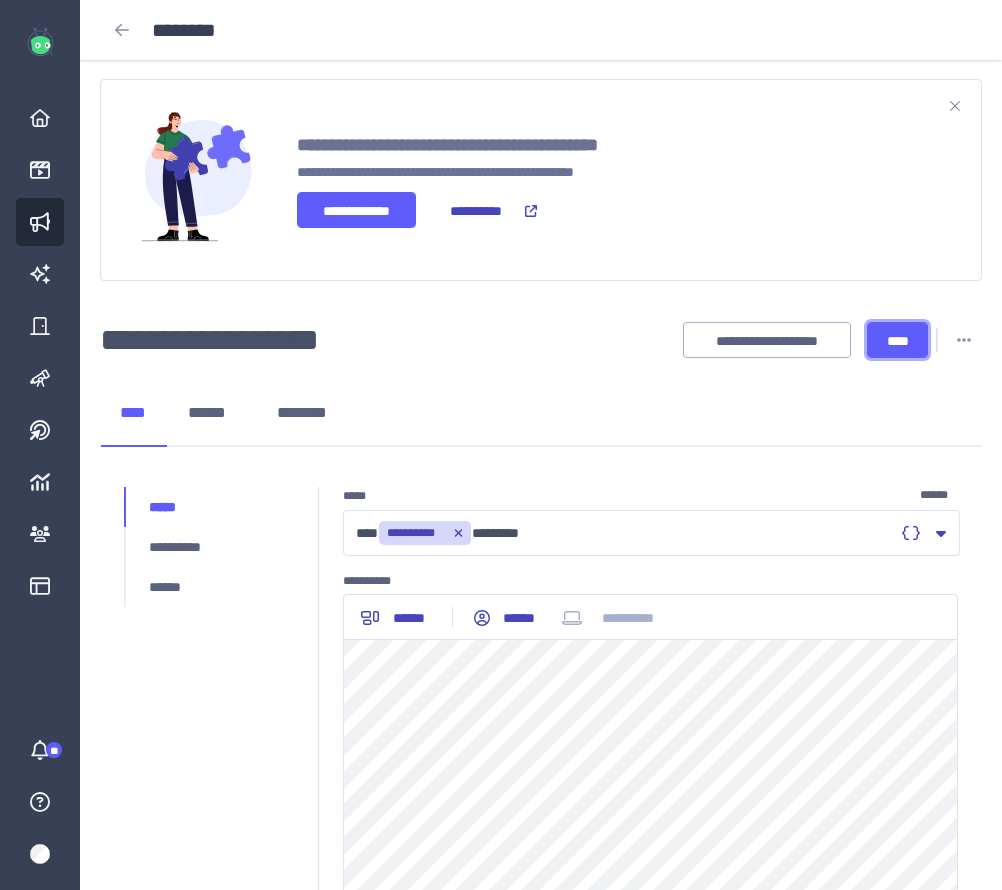 click on "****" at bounding box center [897, 340] 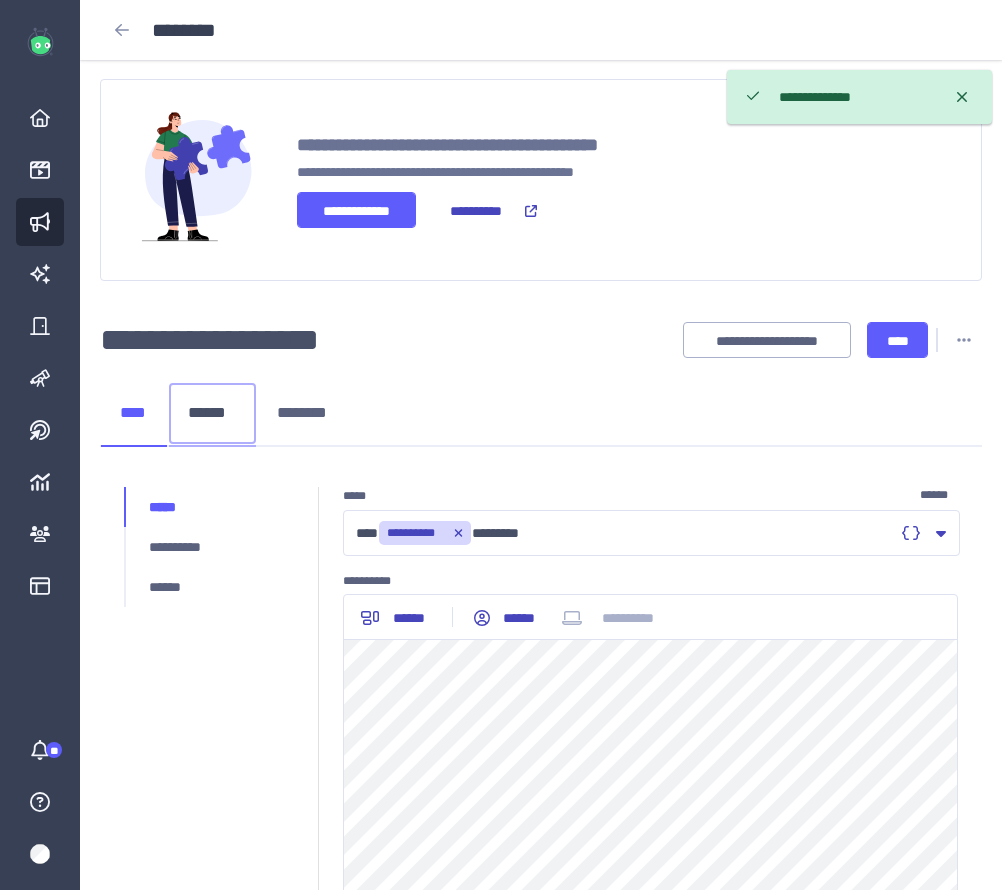 click on "******" at bounding box center [212, 413] 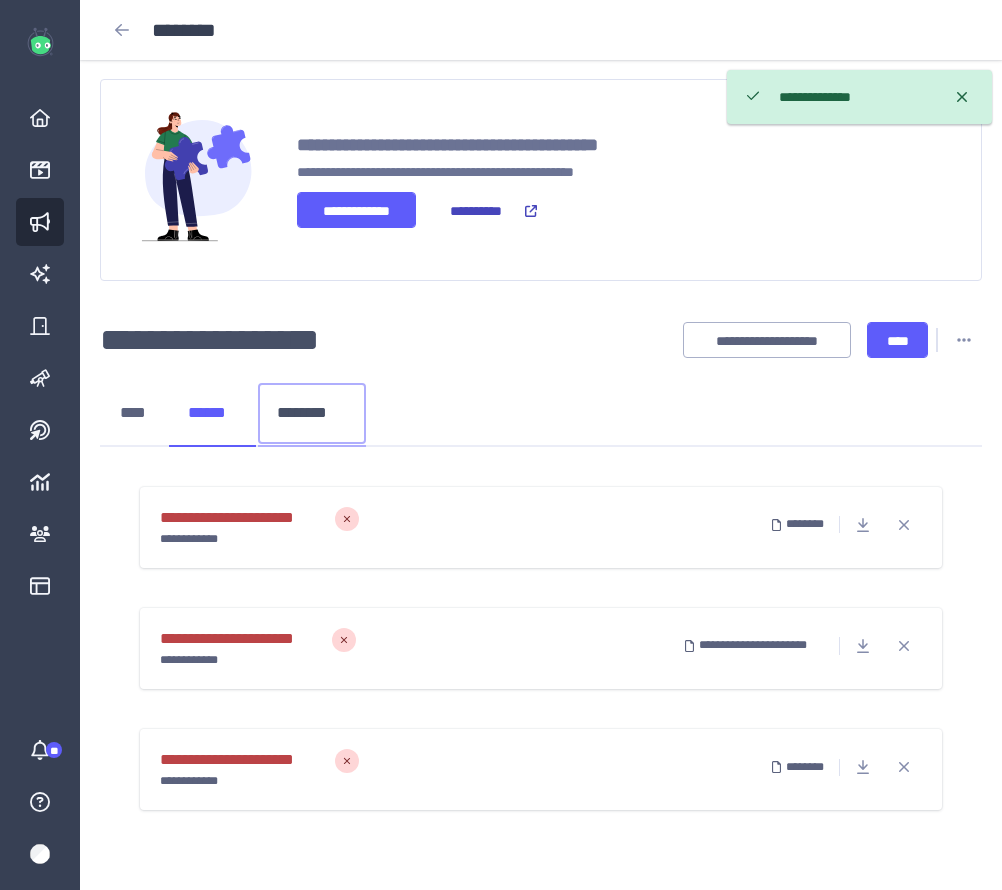 click on "********" at bounding box center (312, 413) 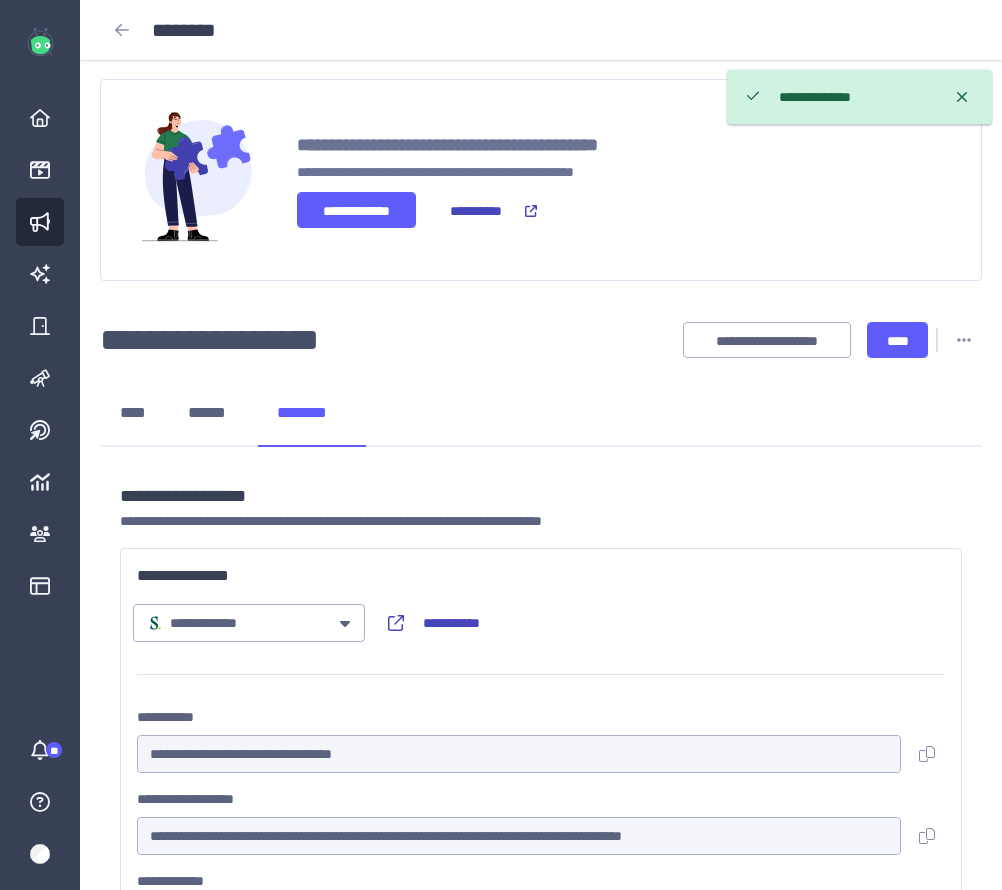 click on "**** ****** ********" at bounding box center [541, 414] 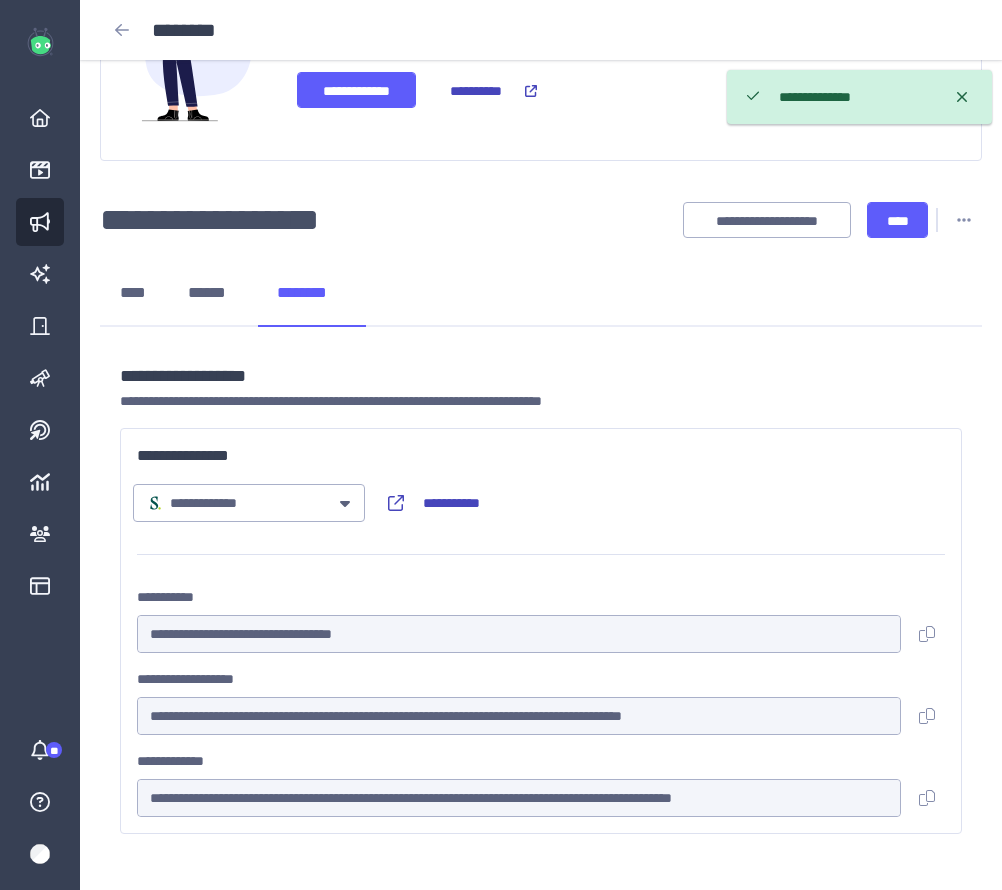 scroll, scrollTop: 139, scrollLeft: 0, axis: vertical 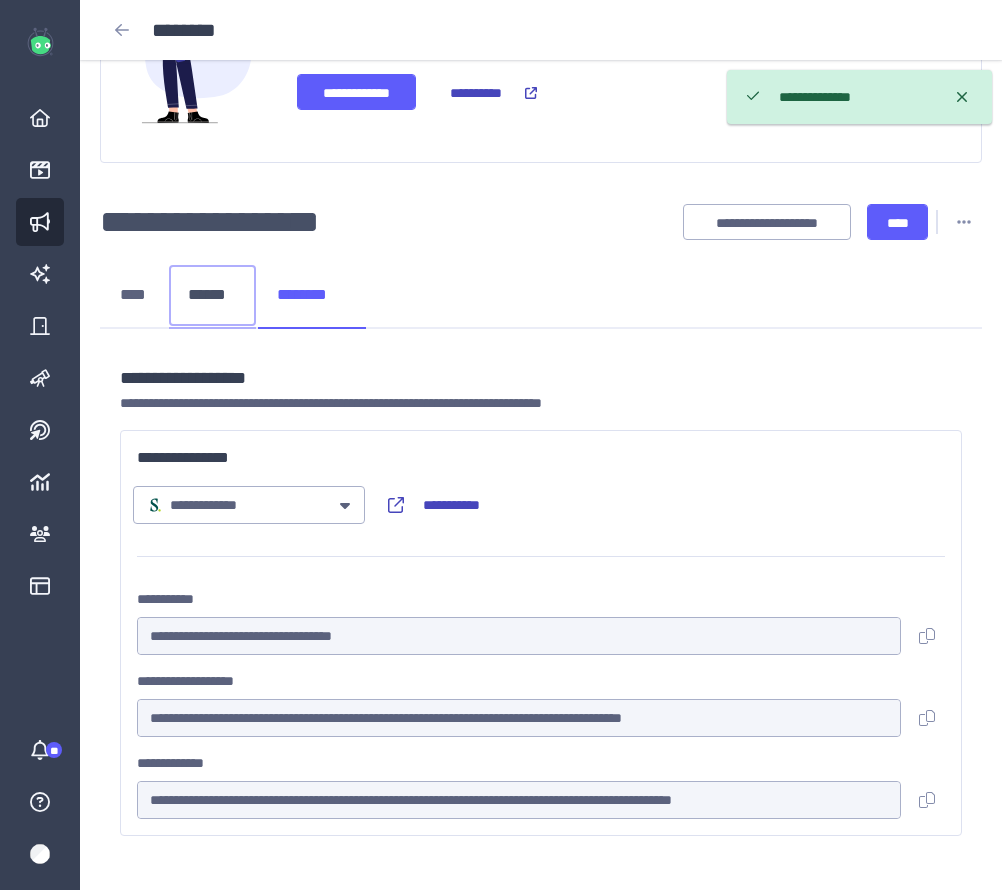 click on "******" at bounding box center (212, 295) 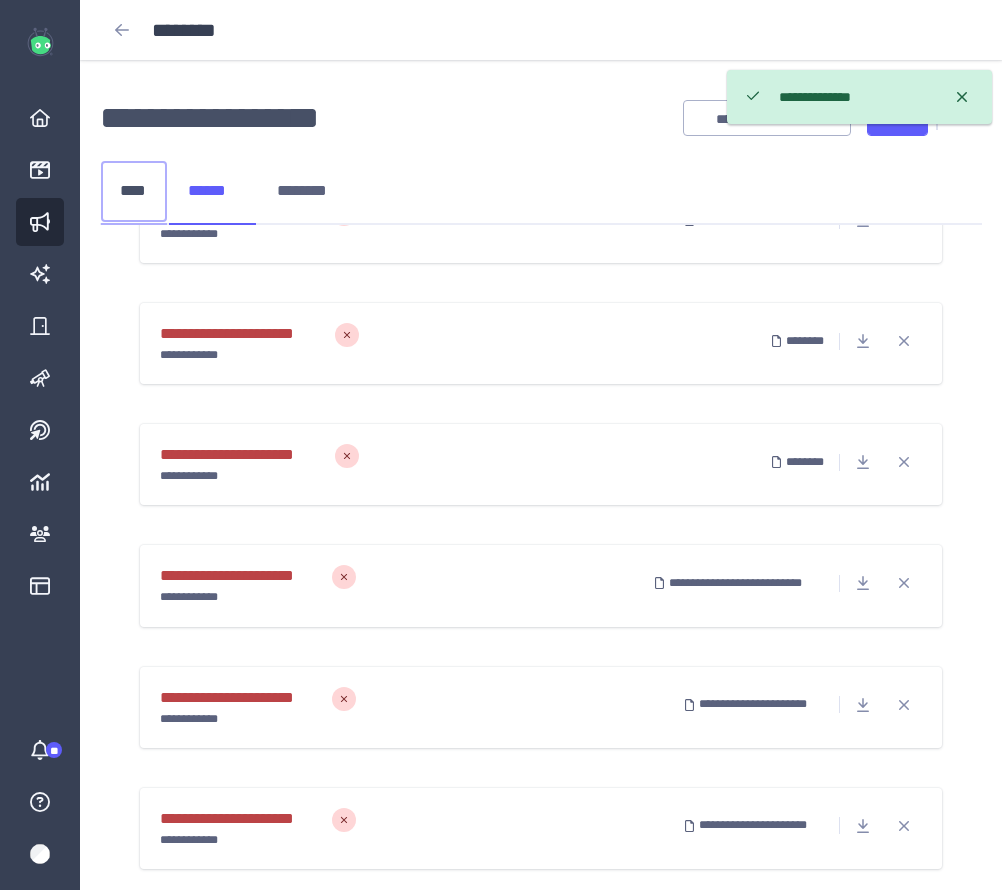 click on "****" at bounding box center [134, 191] 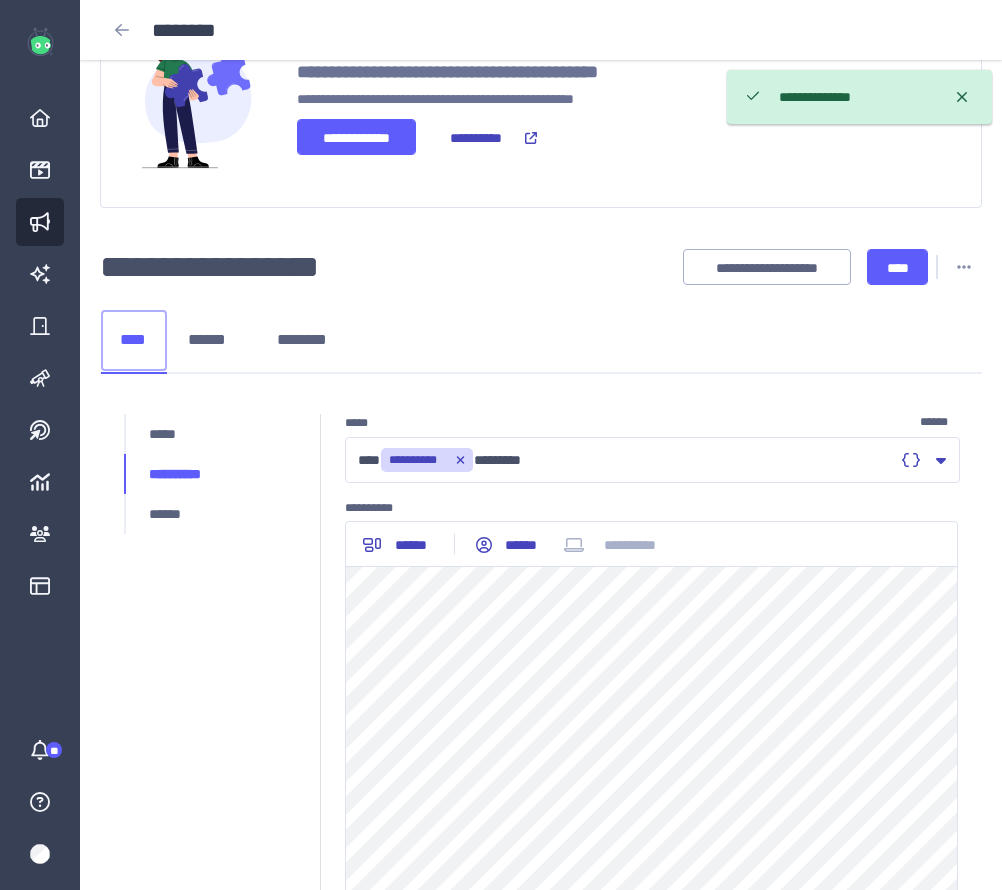 scroll, scrollTop: 0, scrollLeft: 0, axis: both 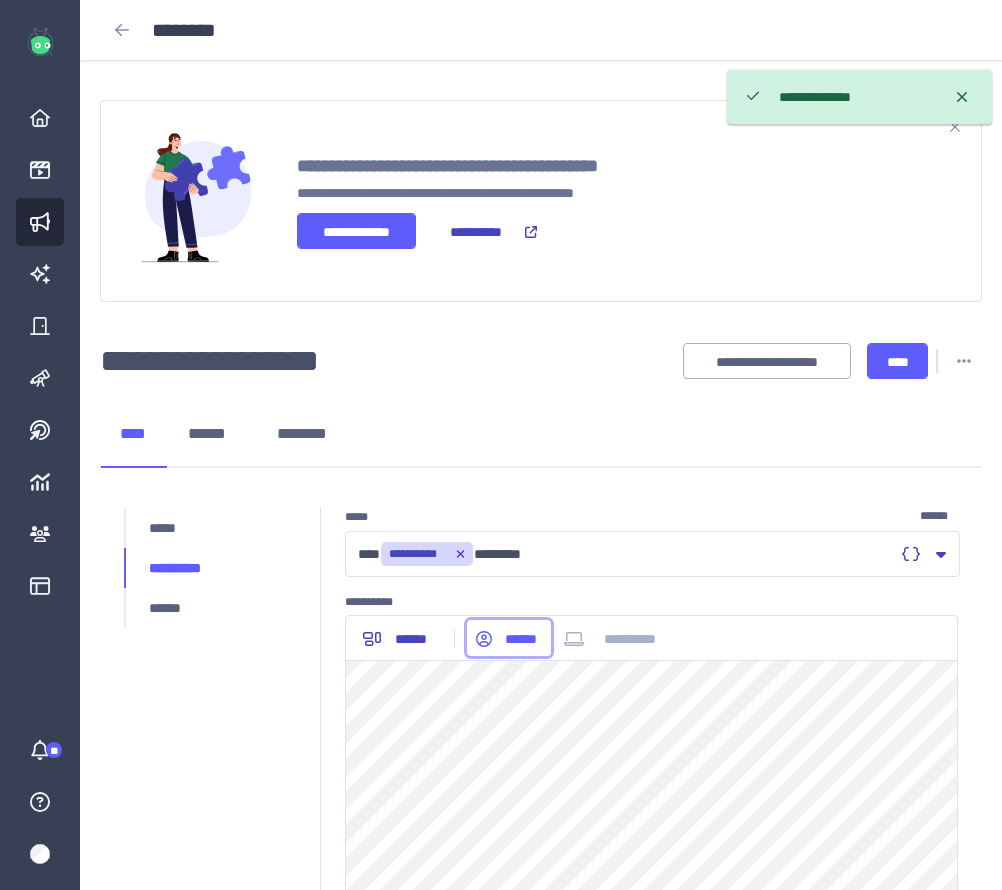 click on "******" at bounding box center [509, 638] 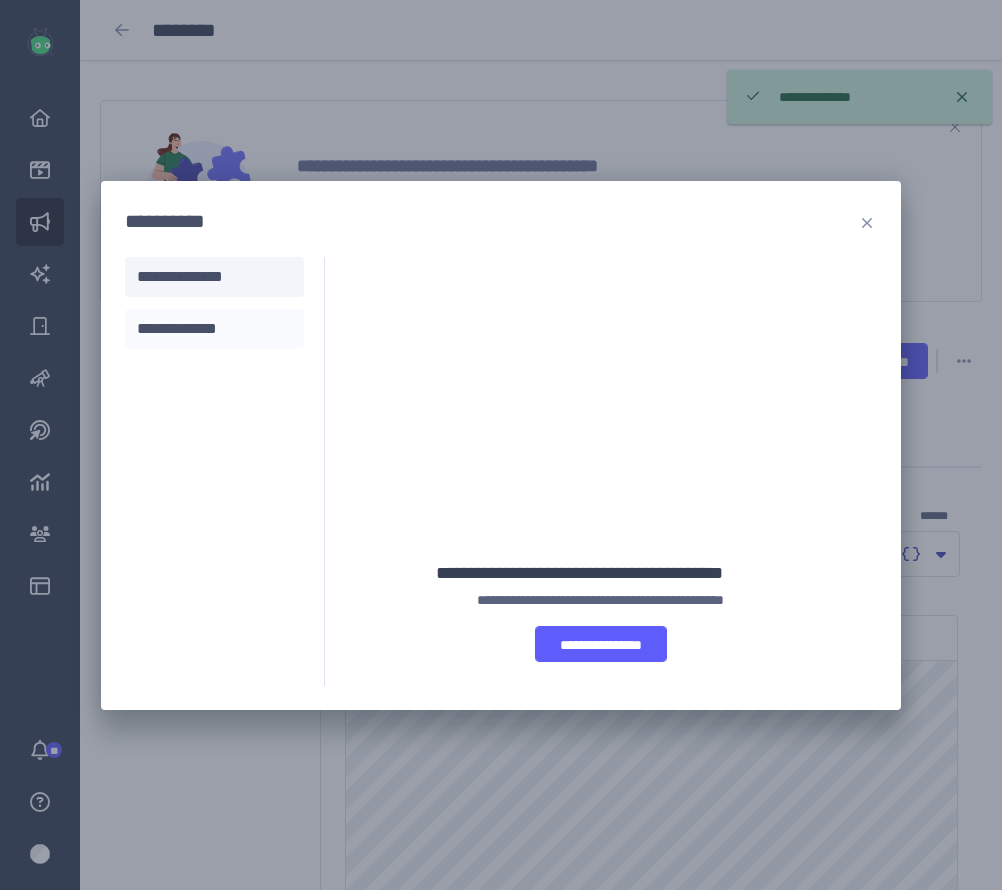 click on "**********" at bounding box center (214, 329) 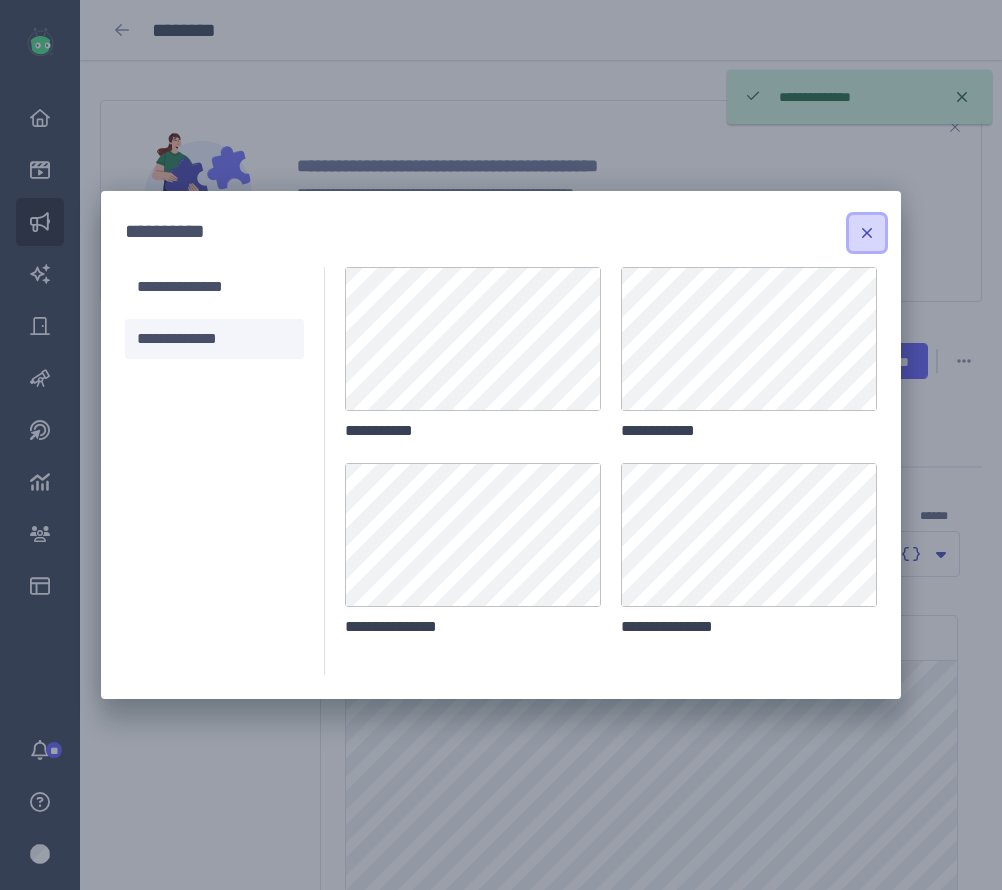 click at bounding box center (867, 233) 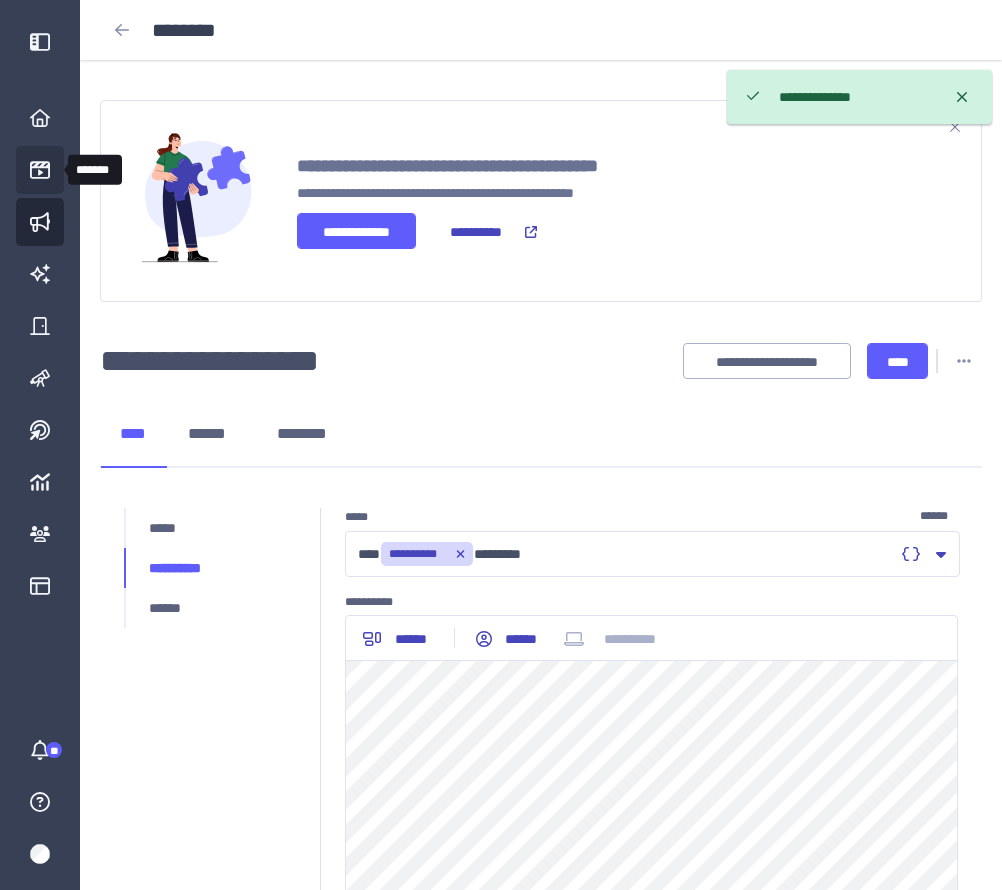 click 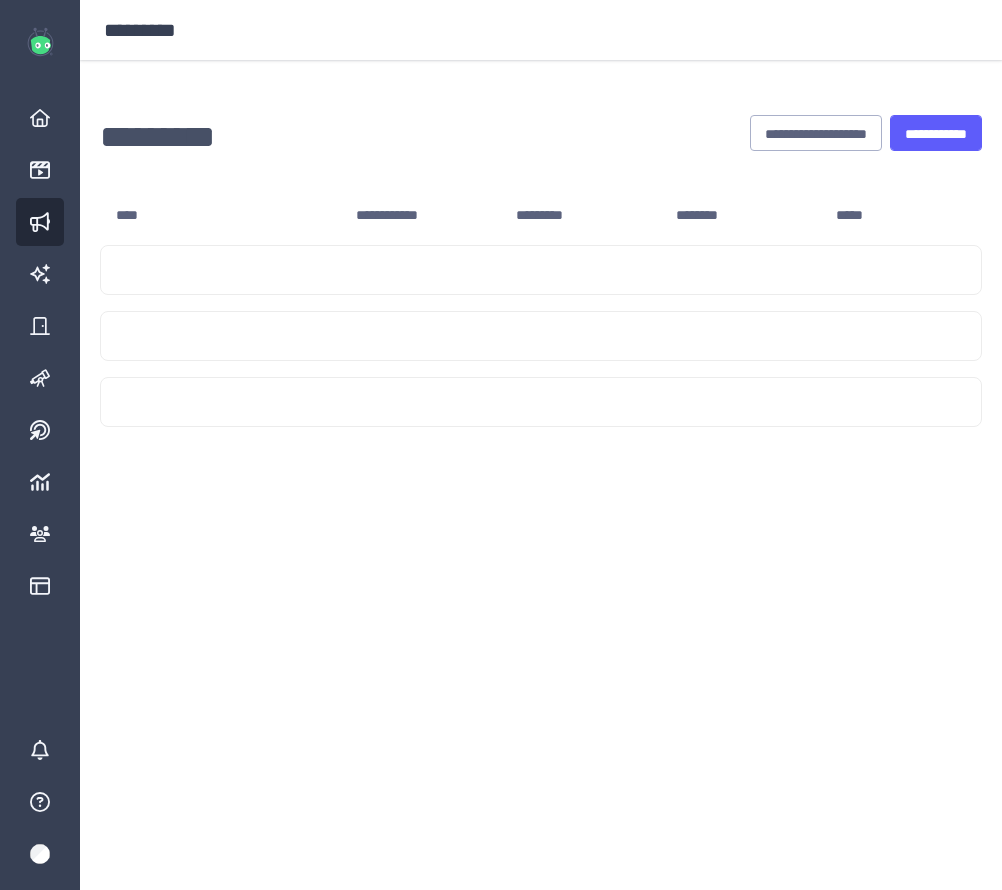 scroll, scrollTop: 0, scrollLeft: 0, axis: both 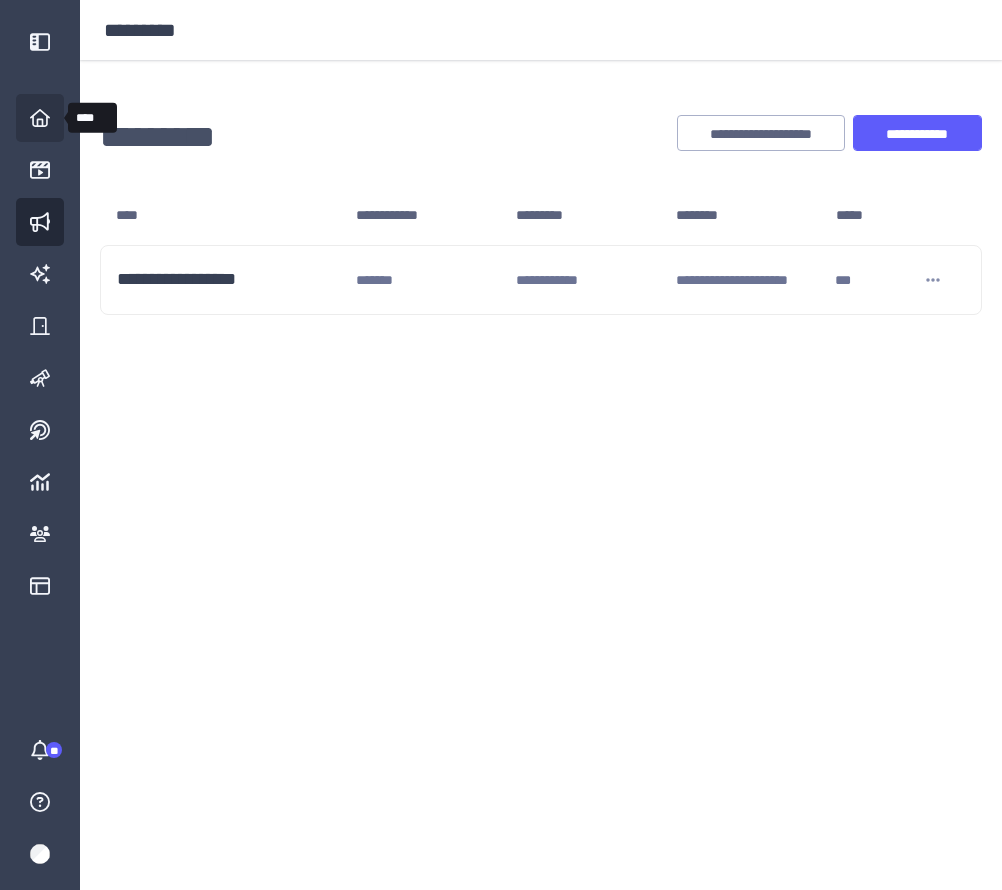 click on "****" at bounding box center [40, 118] 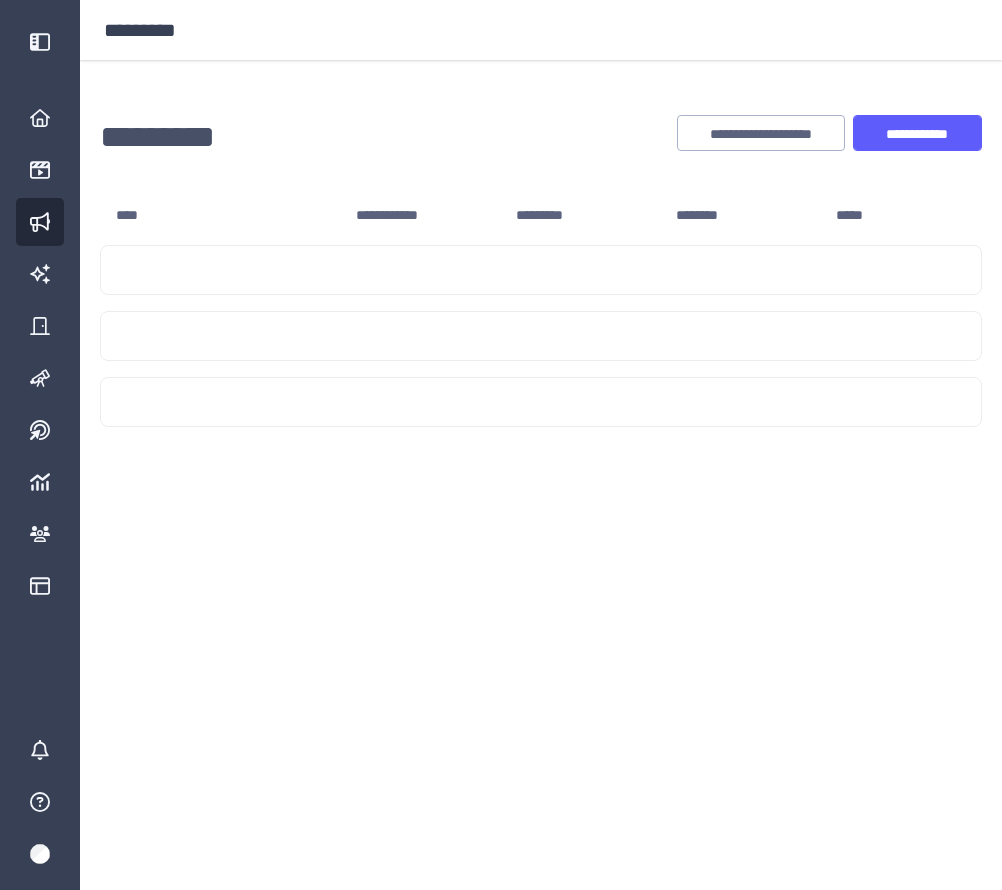 scroll, scrollTop: 0, scrollLeft: 0, axis: both 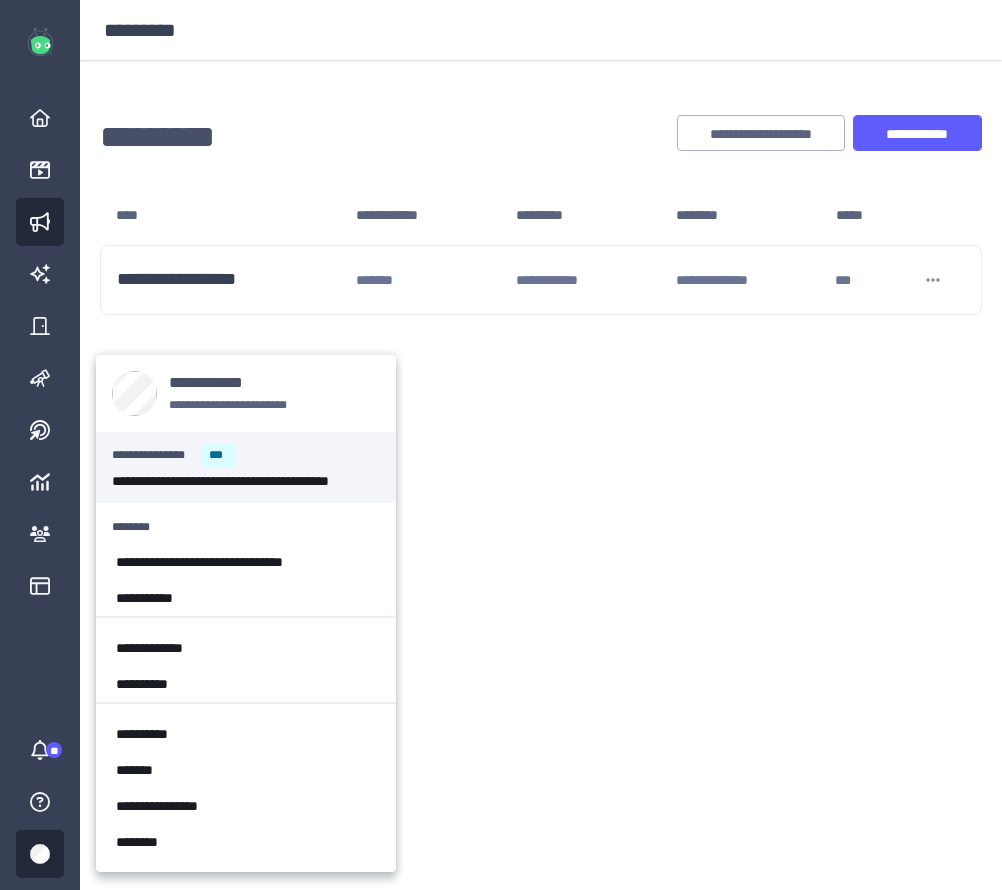 click on "**********" at bounding box center (501, 181) 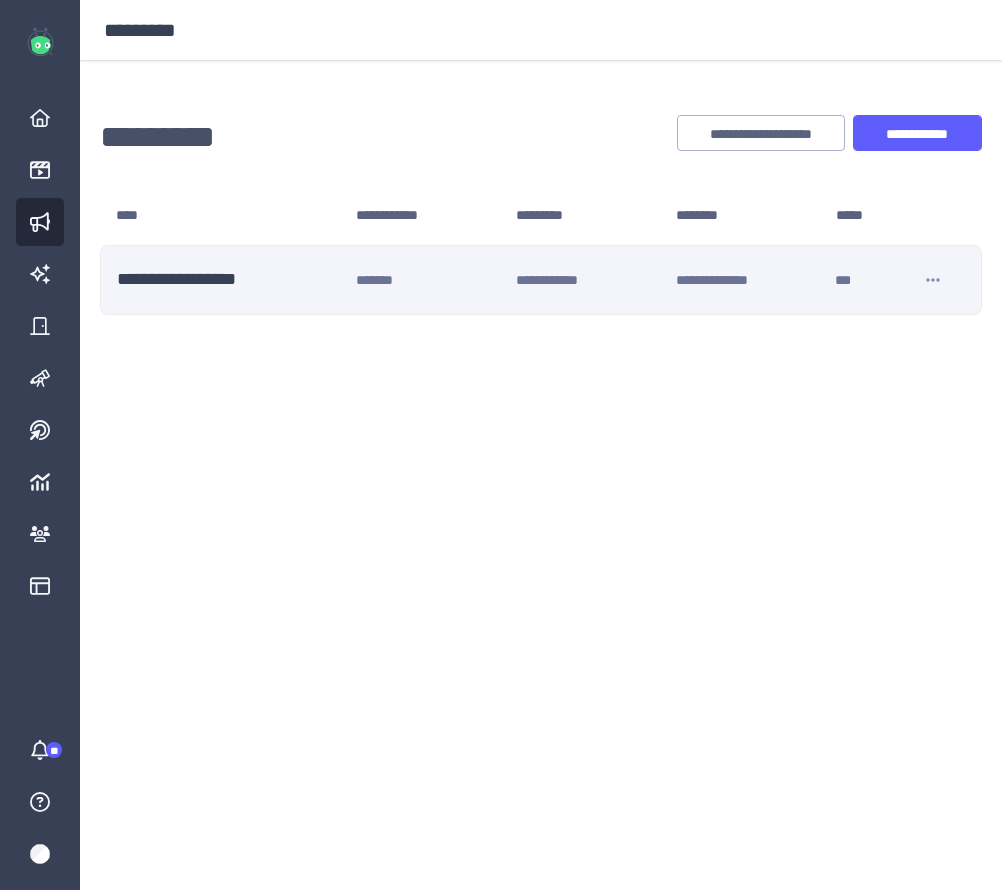 click on "**********" at bounding box center [228, 280] 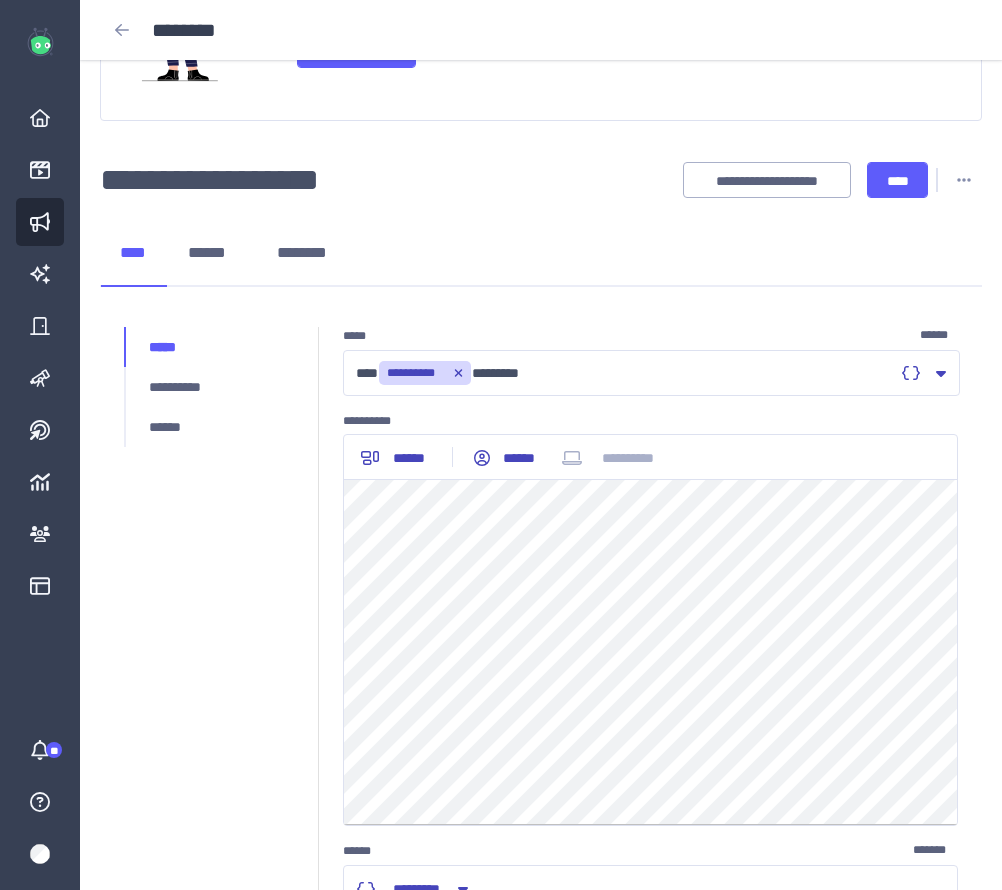 scroll, scrollTop: 267, scrollLeft: 0, axis: vertical 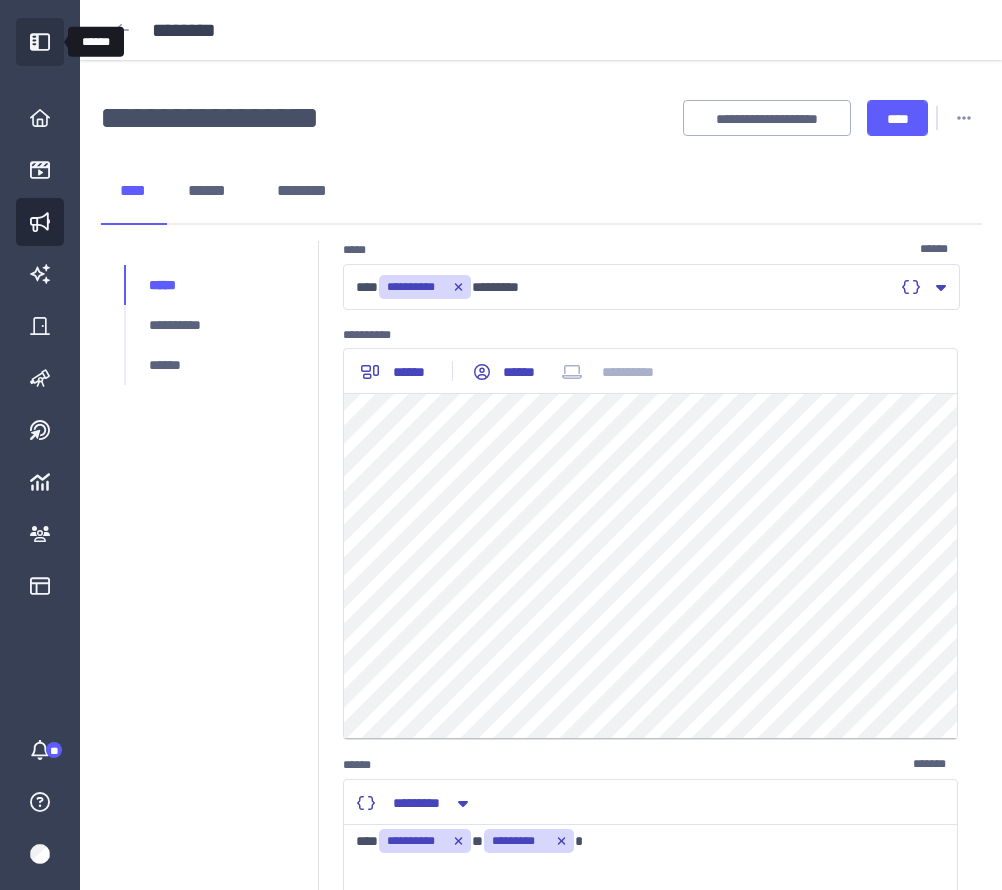 click 